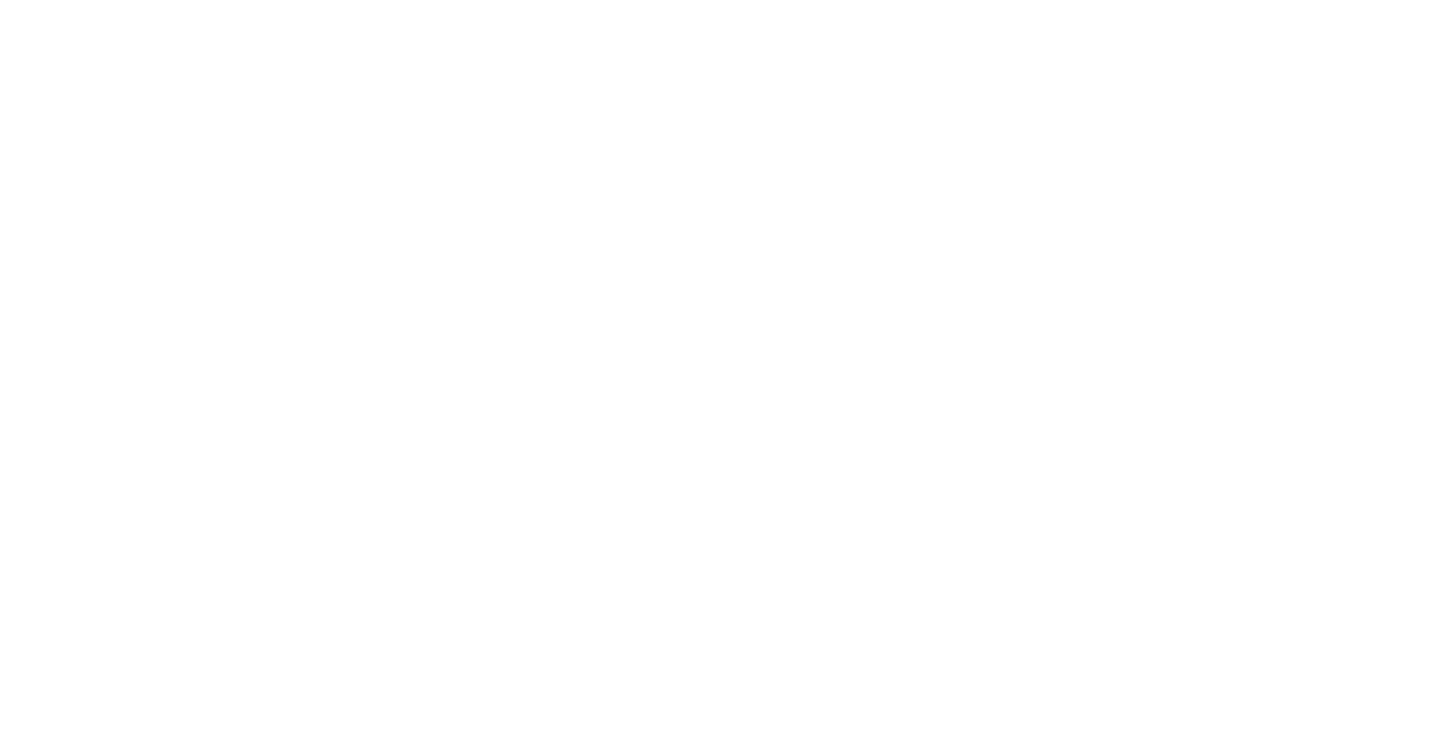 scroll, scrollTop: 0, scrollLeft: 0, axis: both 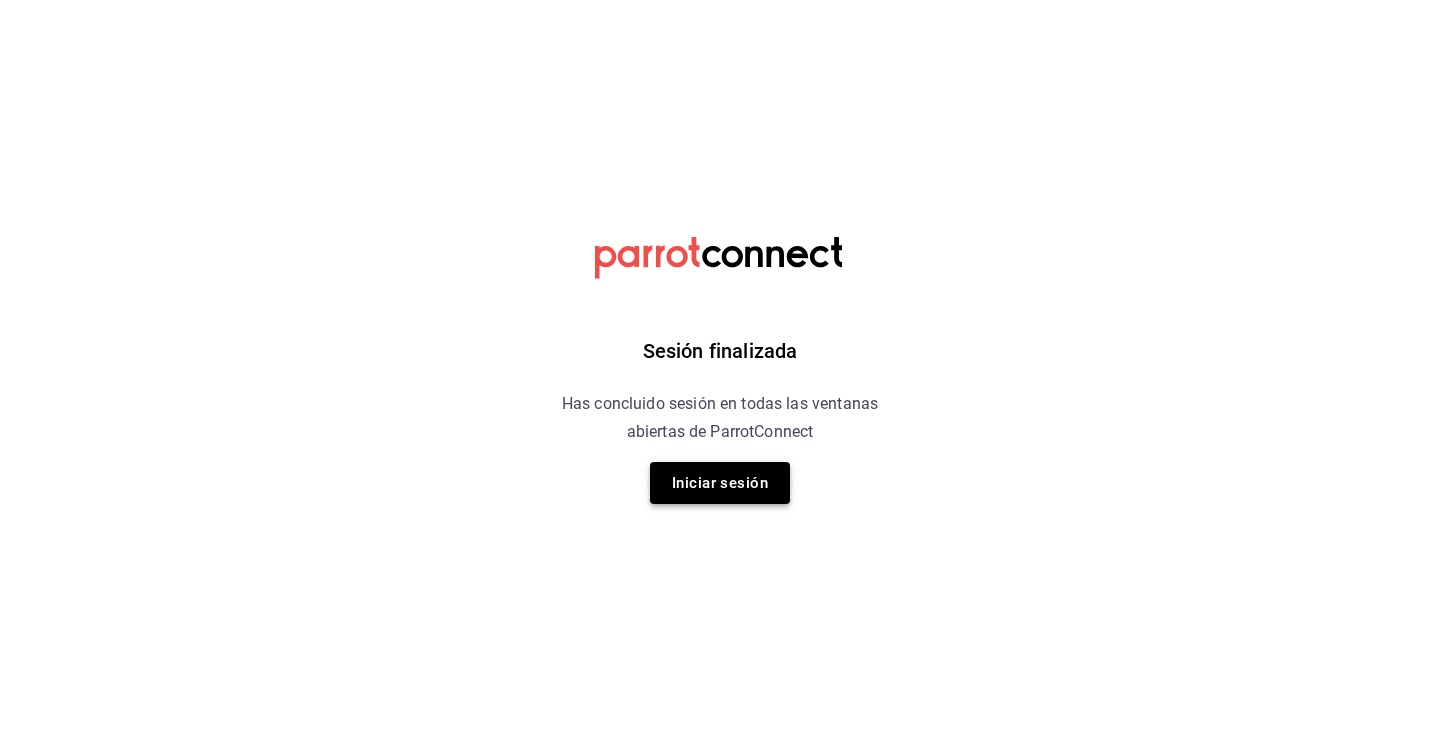 click on "Iniciar sesión" at bounding box center [720, 483] 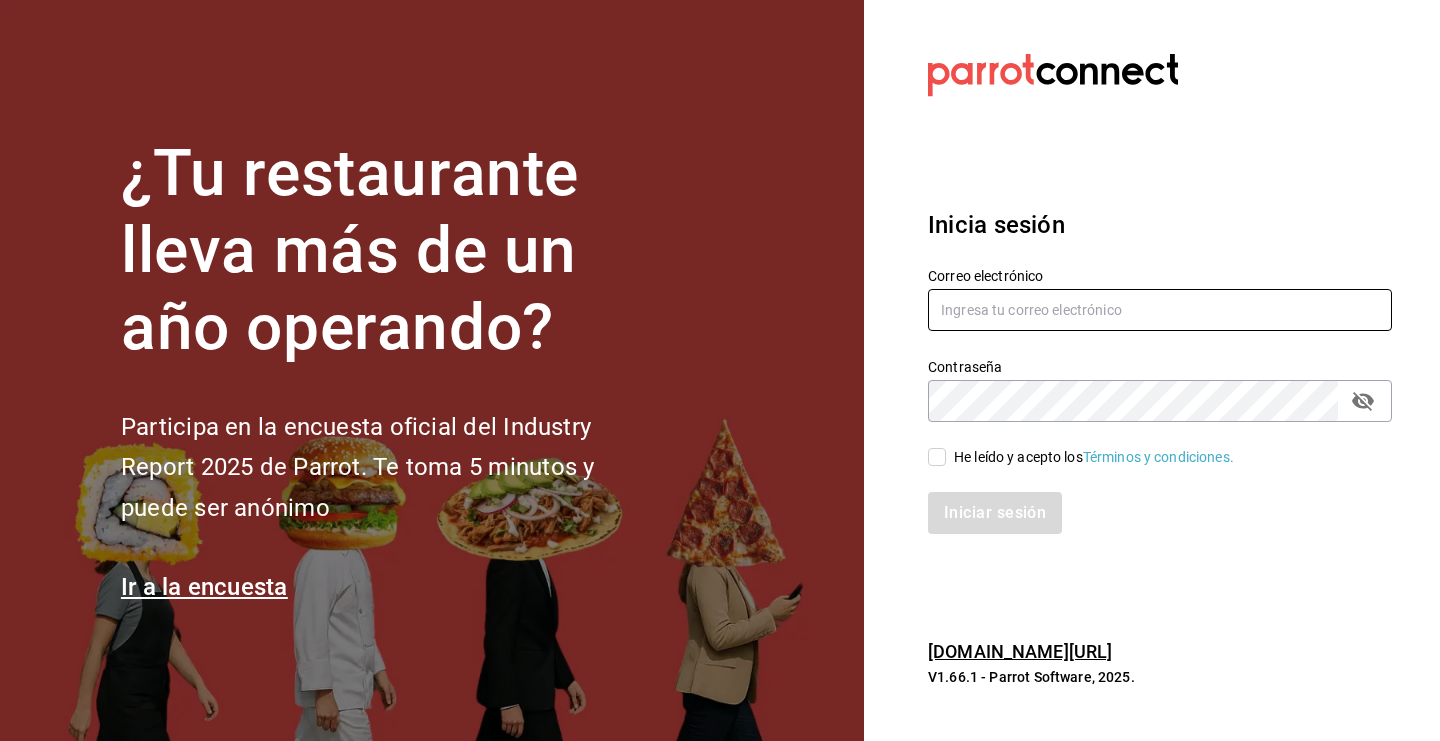 type on "kristoferdanielbautistamartine@gmail.com" 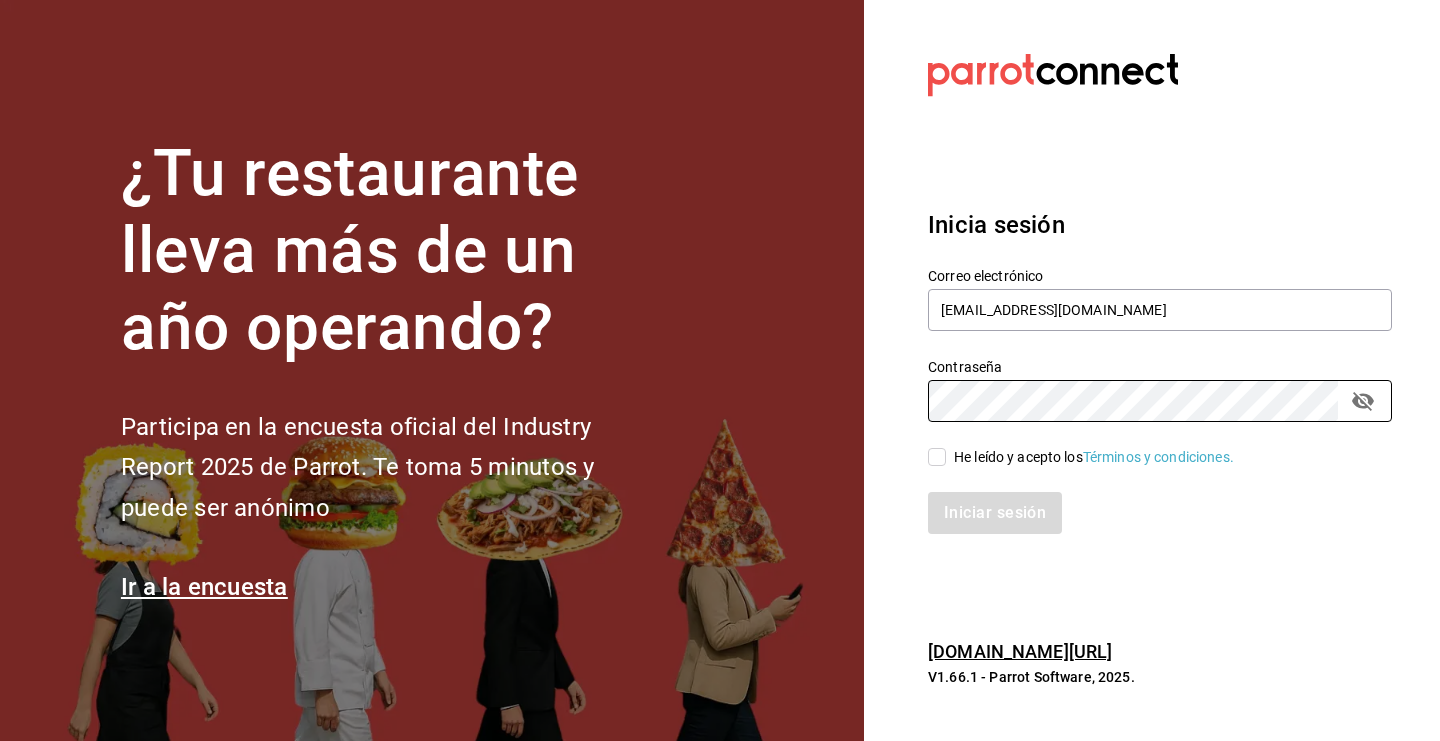 click on "He leído y acepto los  Términos y condiciones." at bounding box center (937, 457) 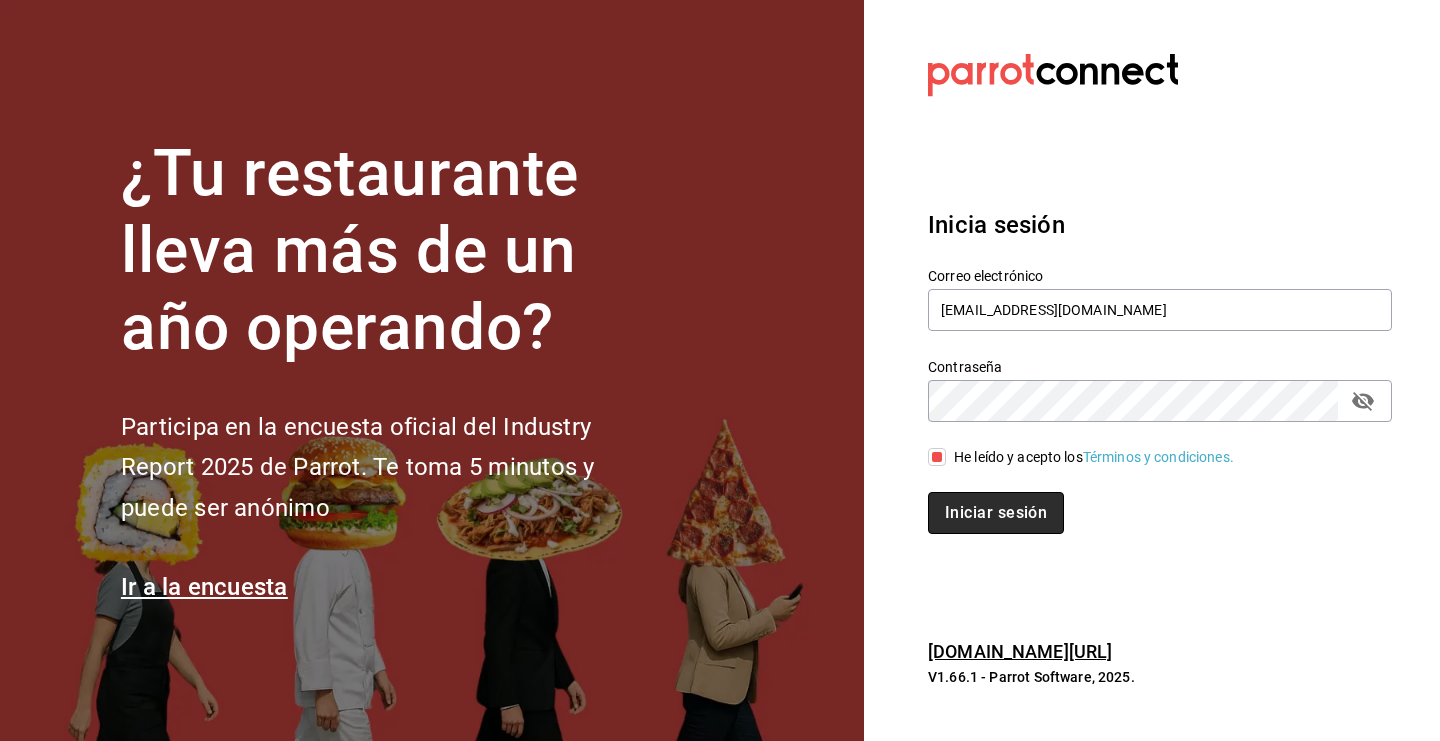 click on "Iniciar sesión" at bounding box center (996, 513) 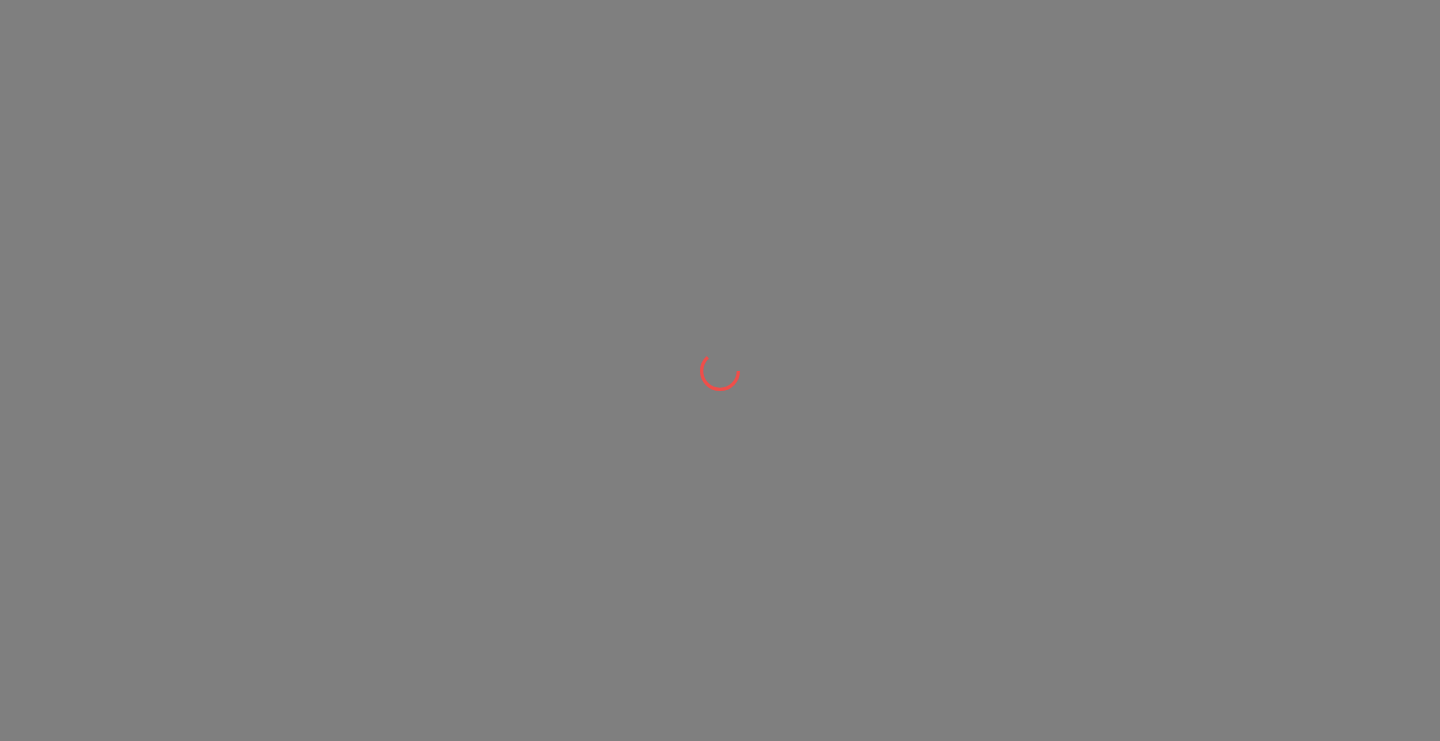scroll, scrollTop: 0, scrollLeft: 0, axis: both 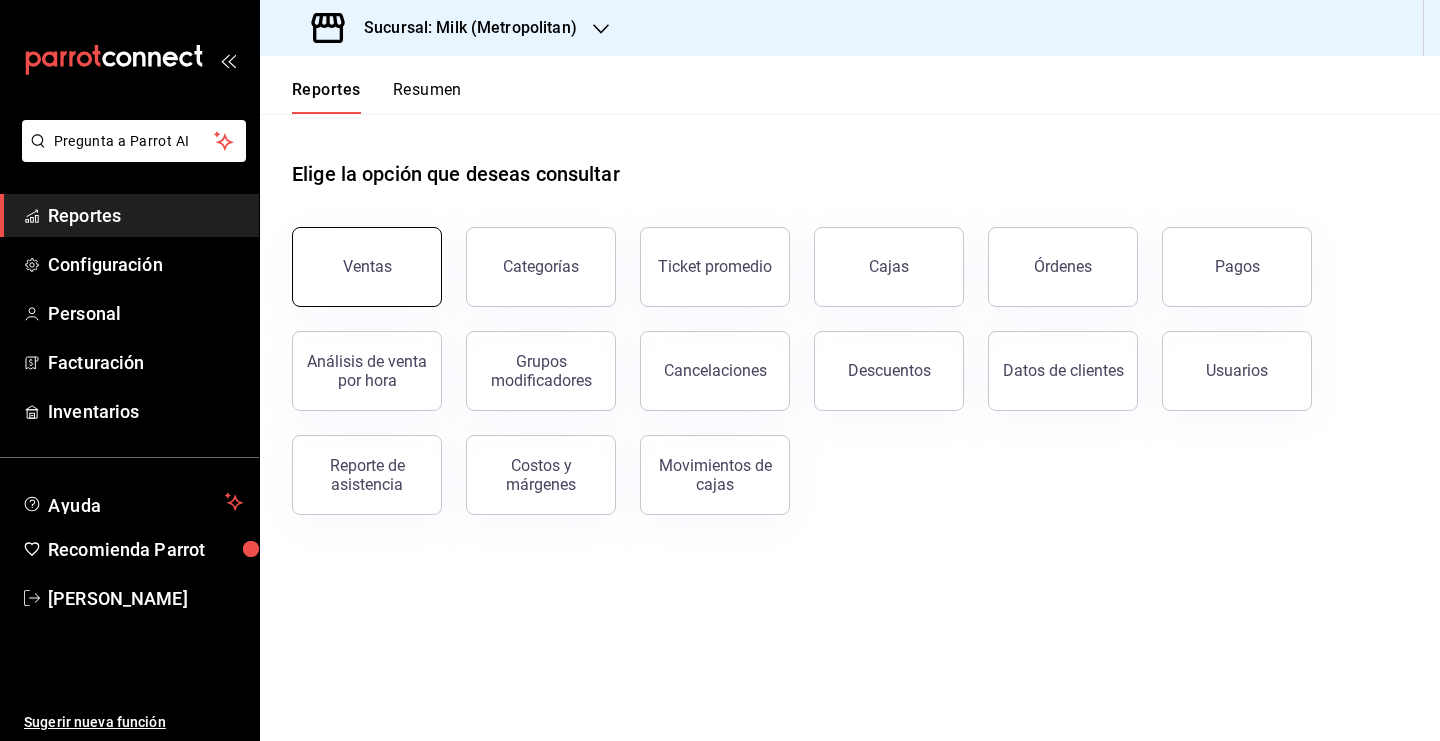 click on "Ventas" at bounding box center (367, 266) 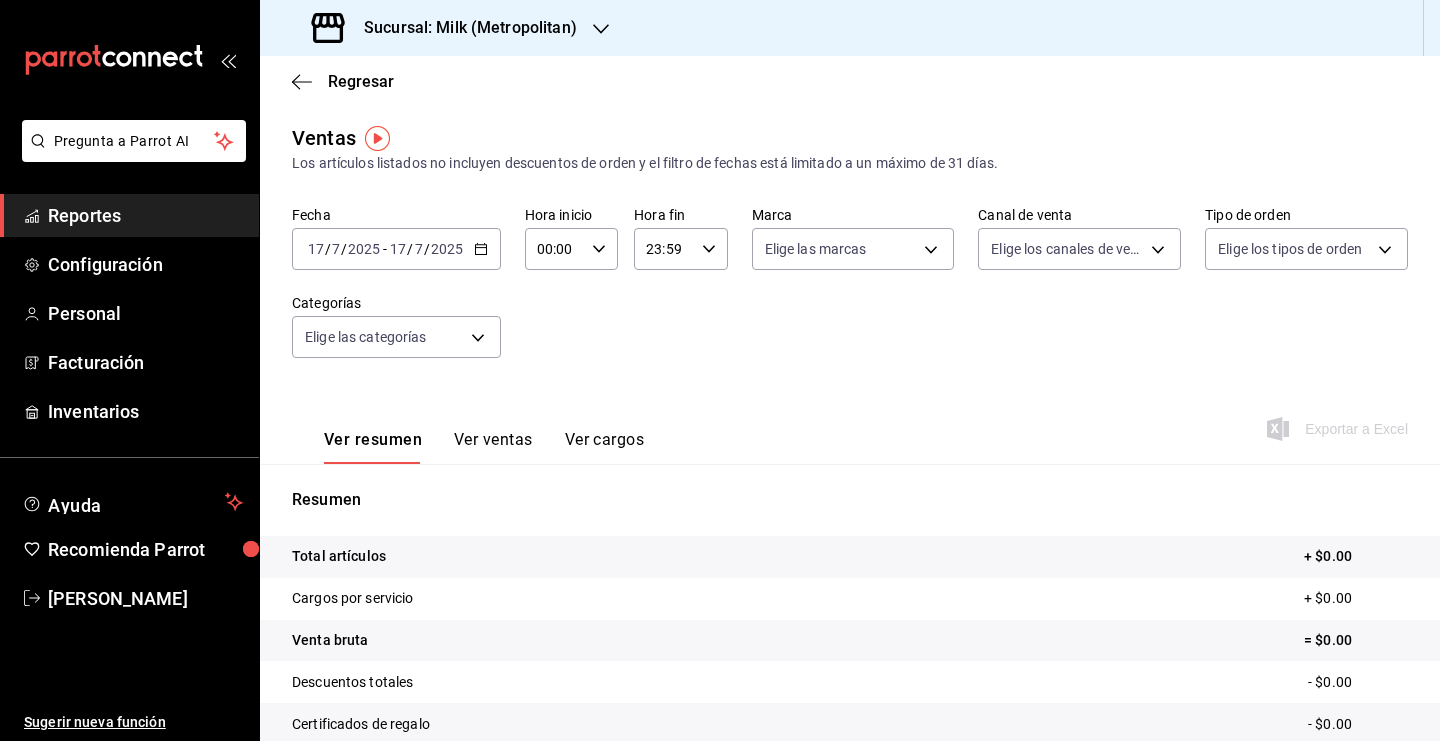 click on "Regresar" at bounding box center [850, 81] 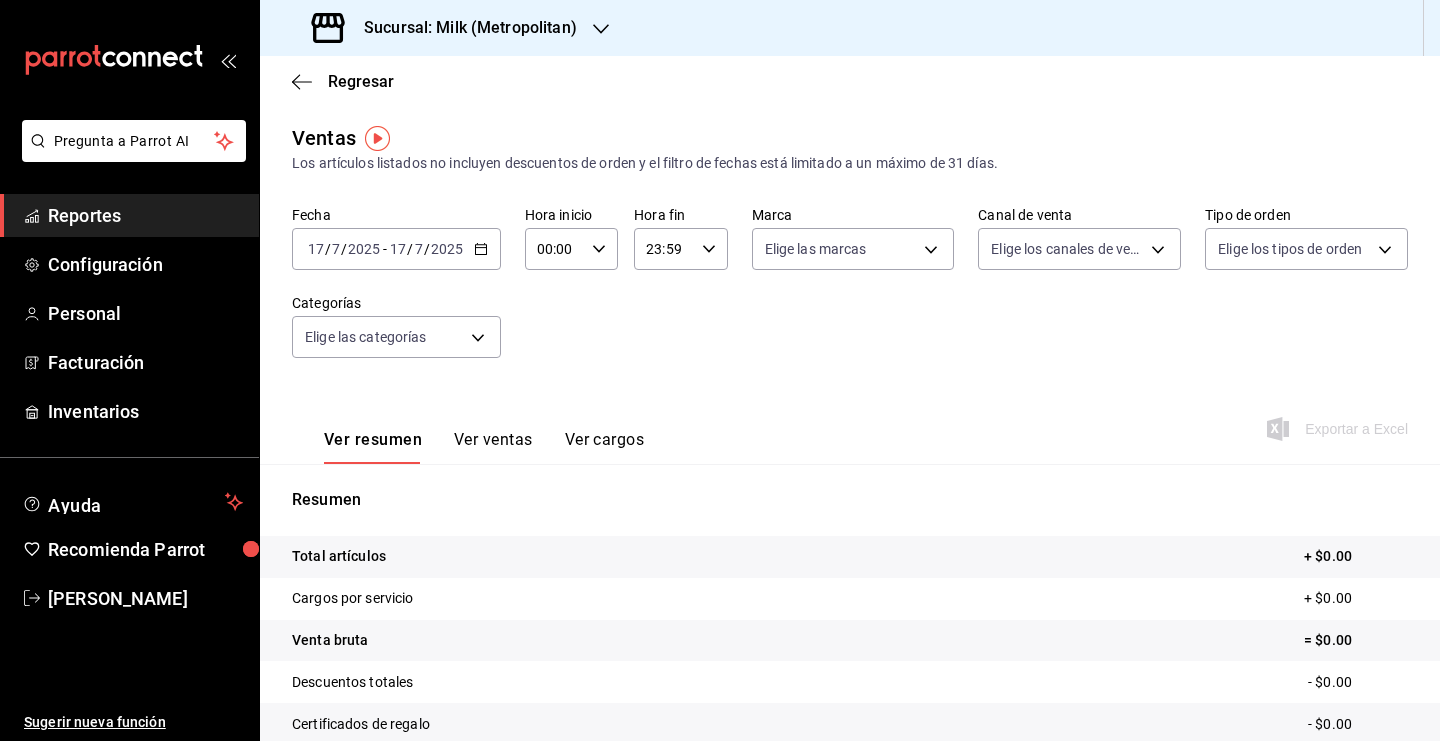 click on "Regresar" at bounding box center [850, 81] 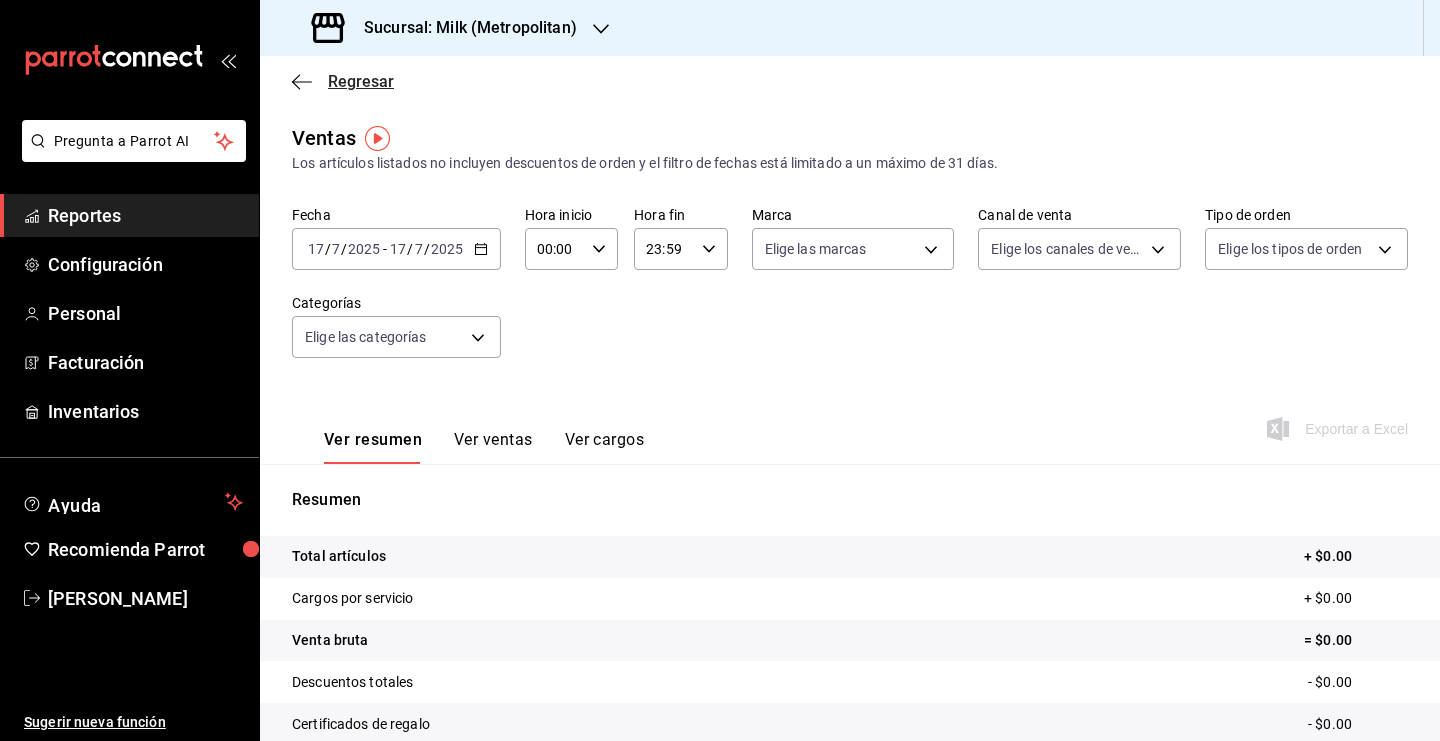 click on "Regresar" at bounding box center (361, 81) 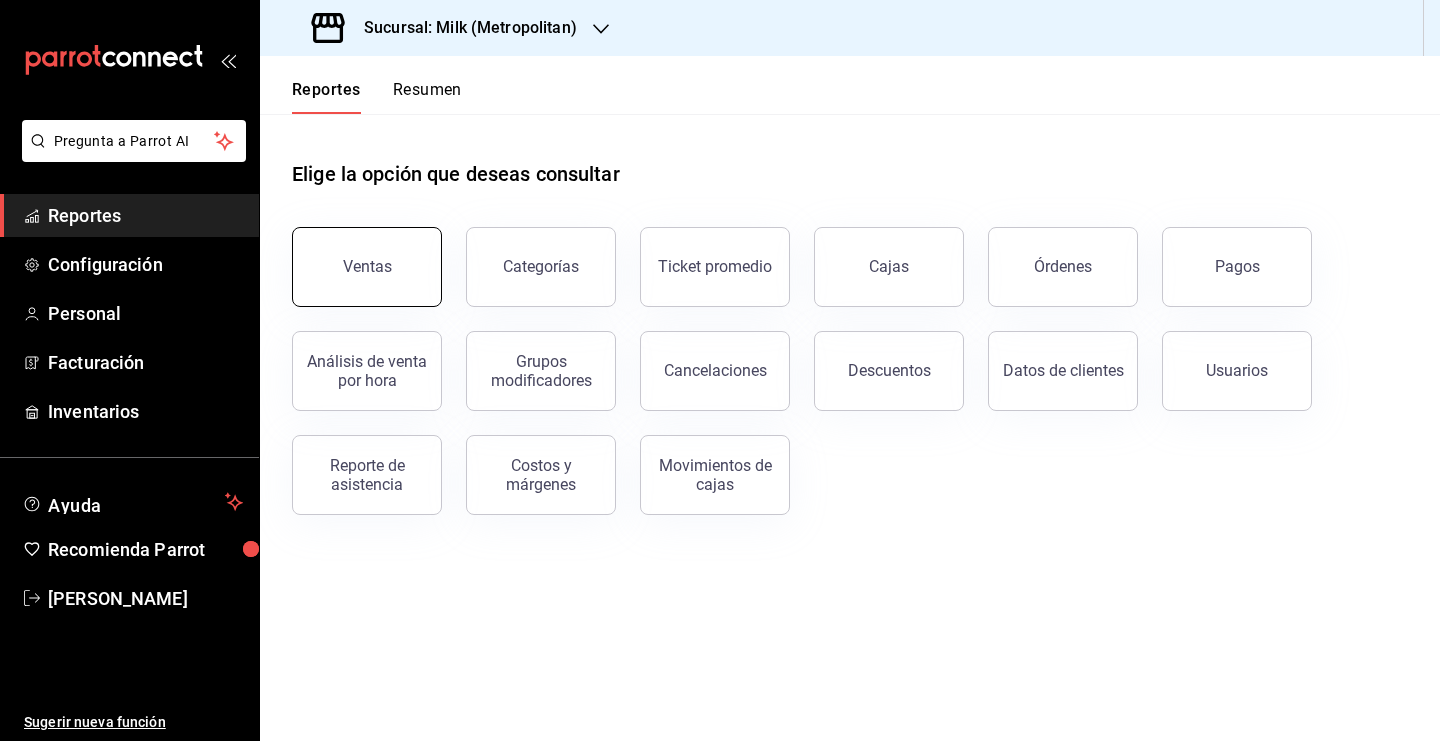 click on "Ventas" at bounding box center (367, 267) 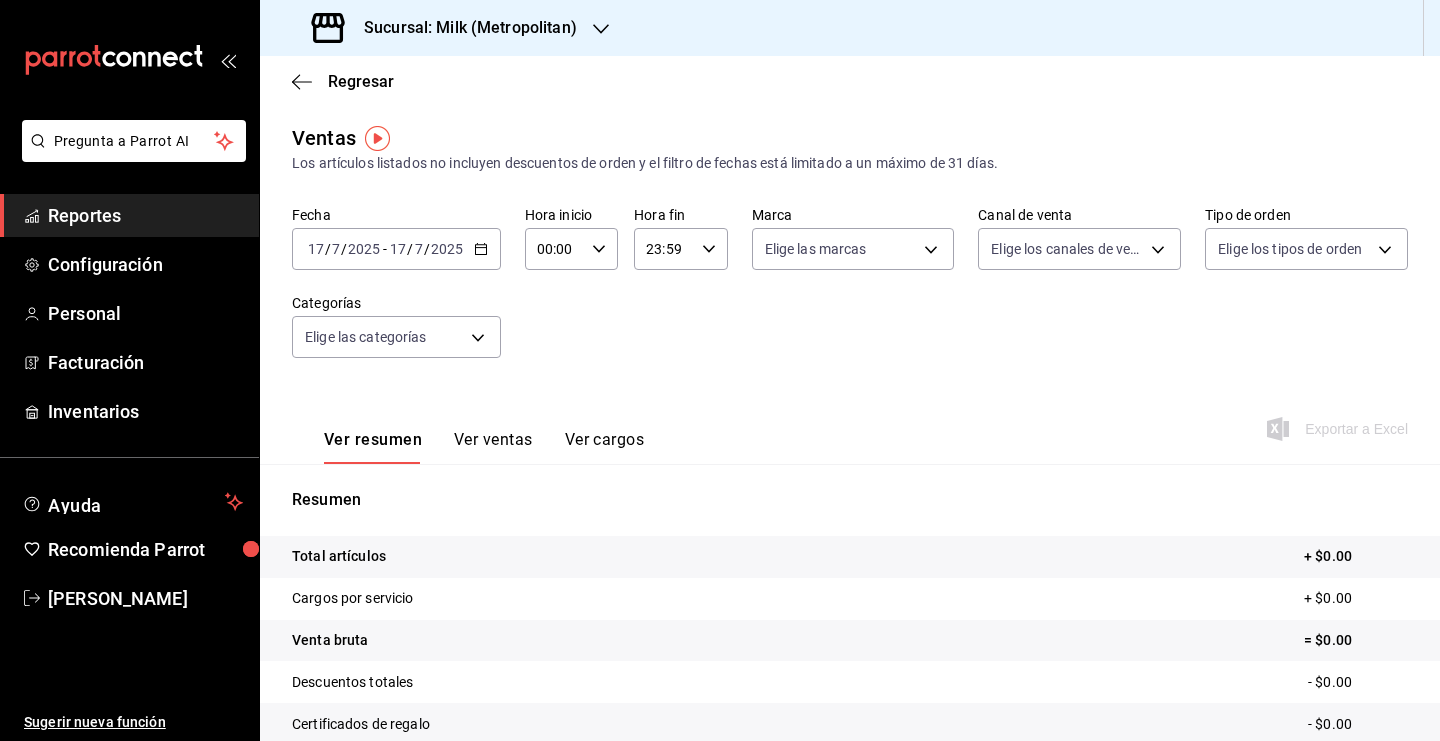 click 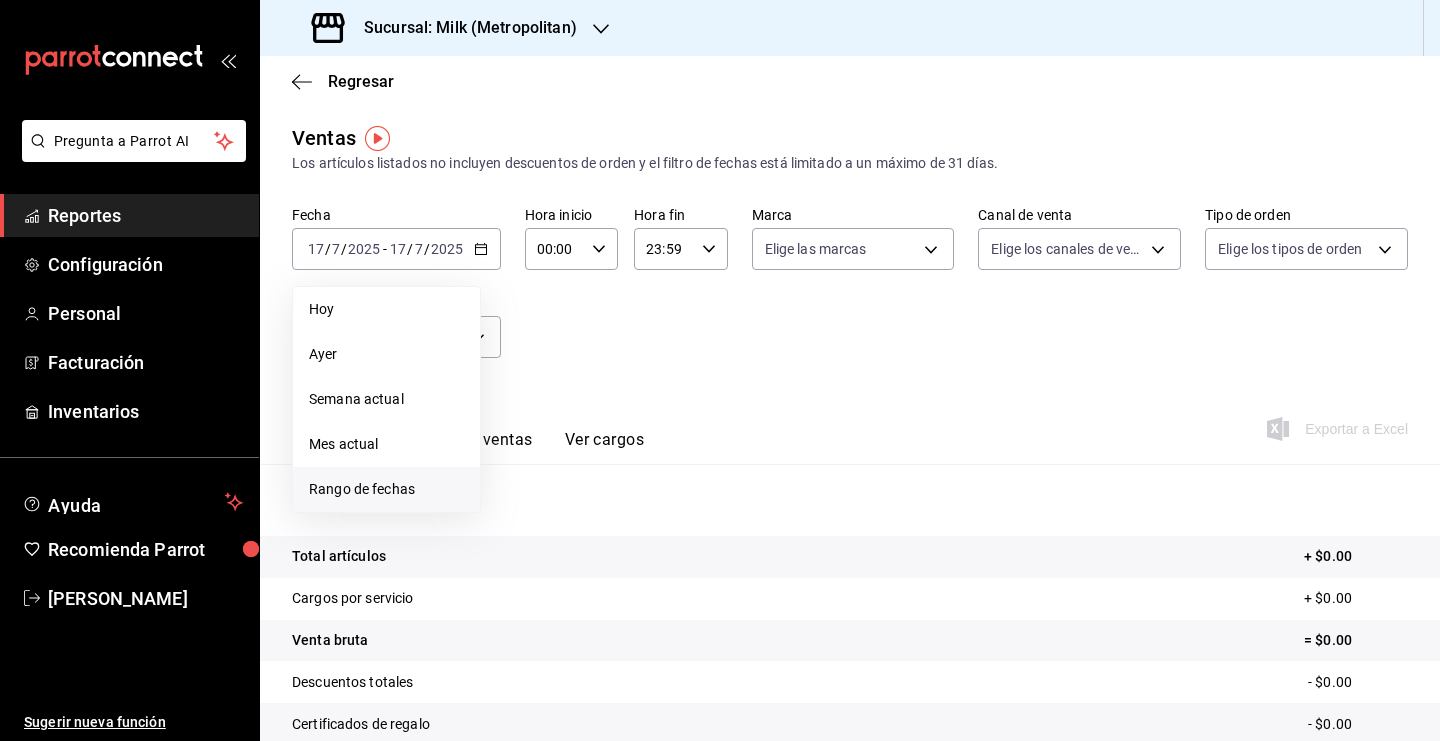 click on "Rango de fechas" at bounding box center (386, 489) 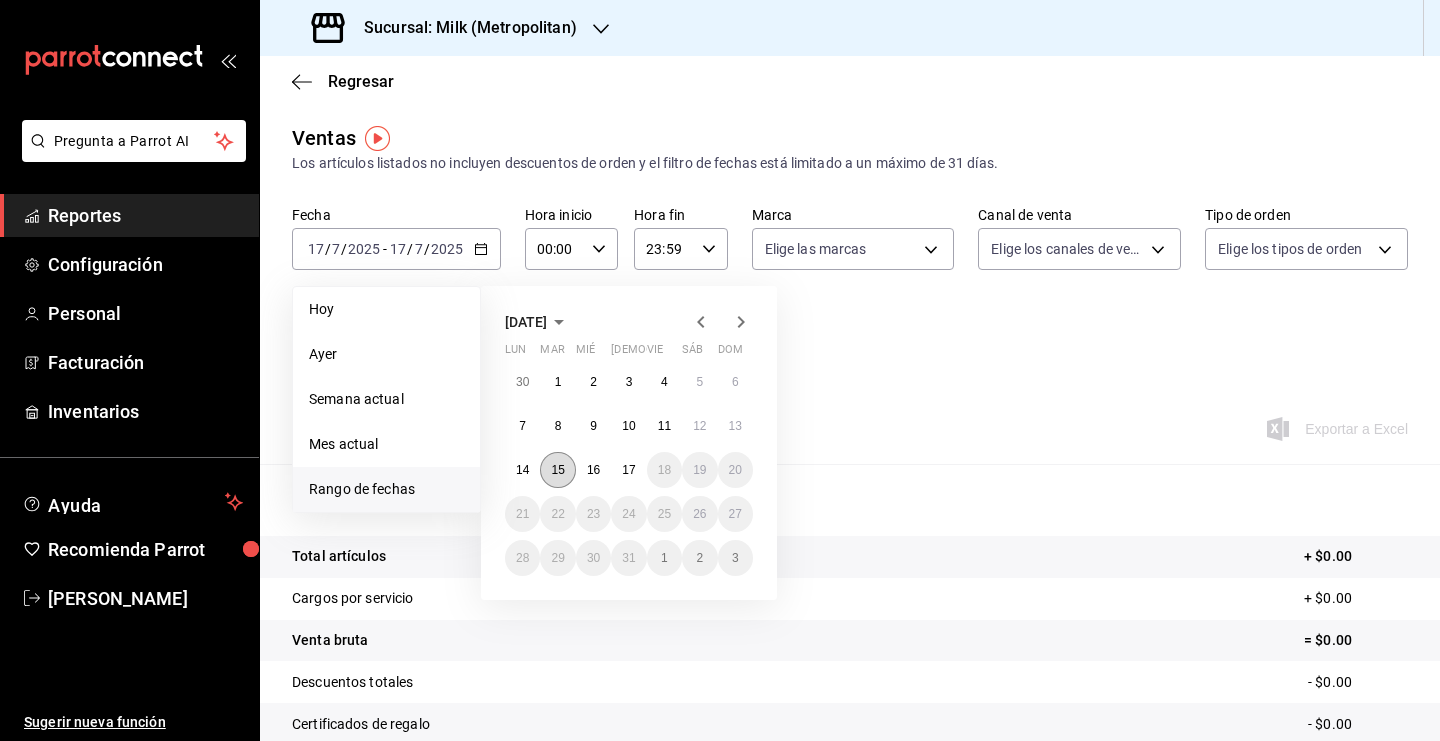 click on "15" at bounding box center (557, 470) 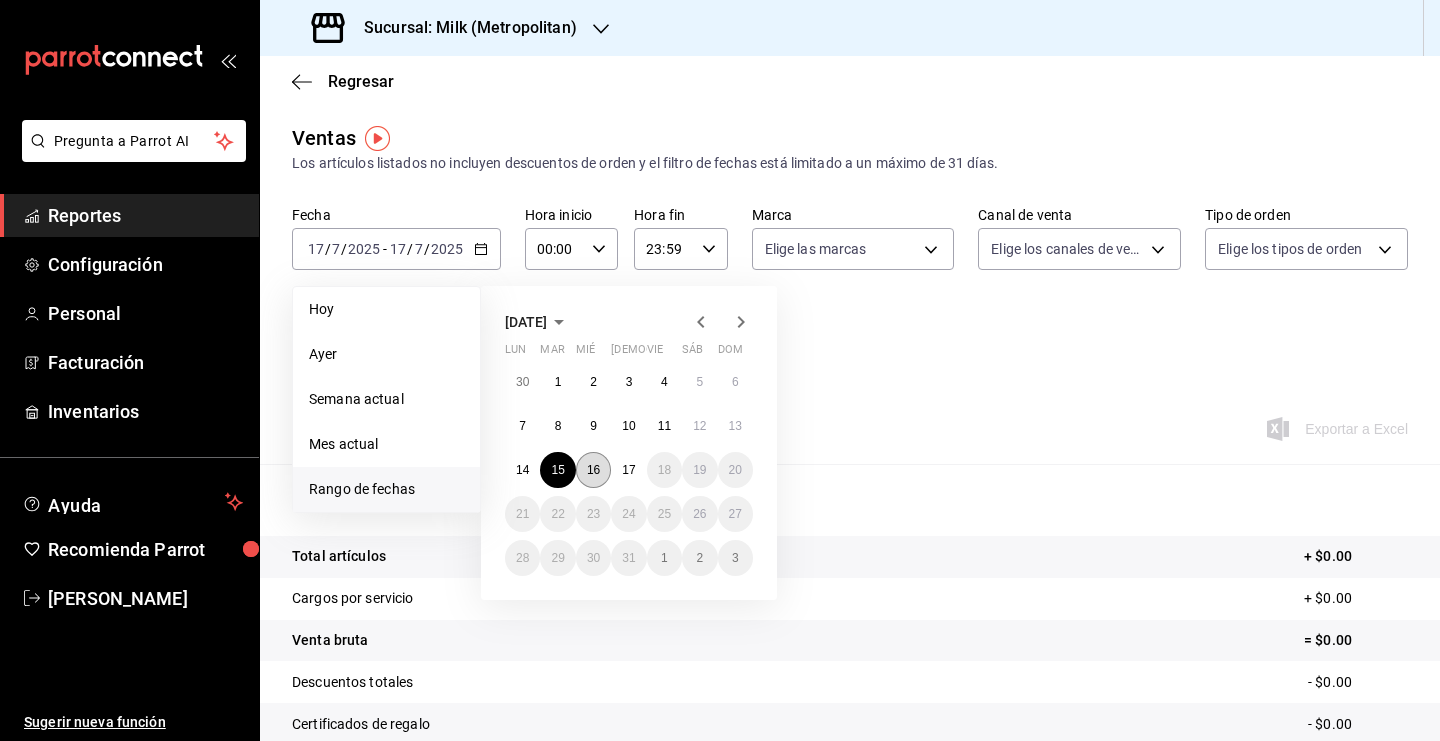 click on "16" at bounding box center [593, 470] 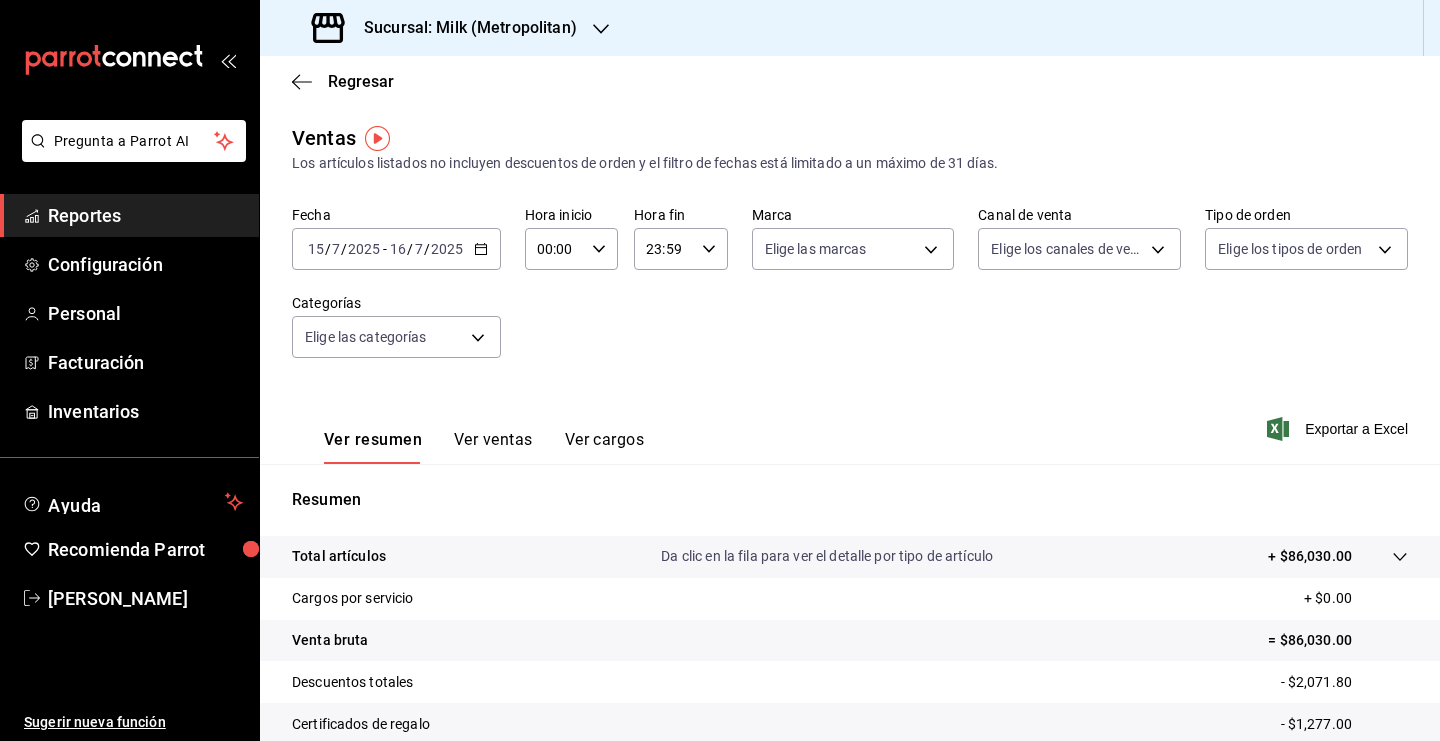 click on "00:00 Hora inicio" at bounding box center [571, 249] 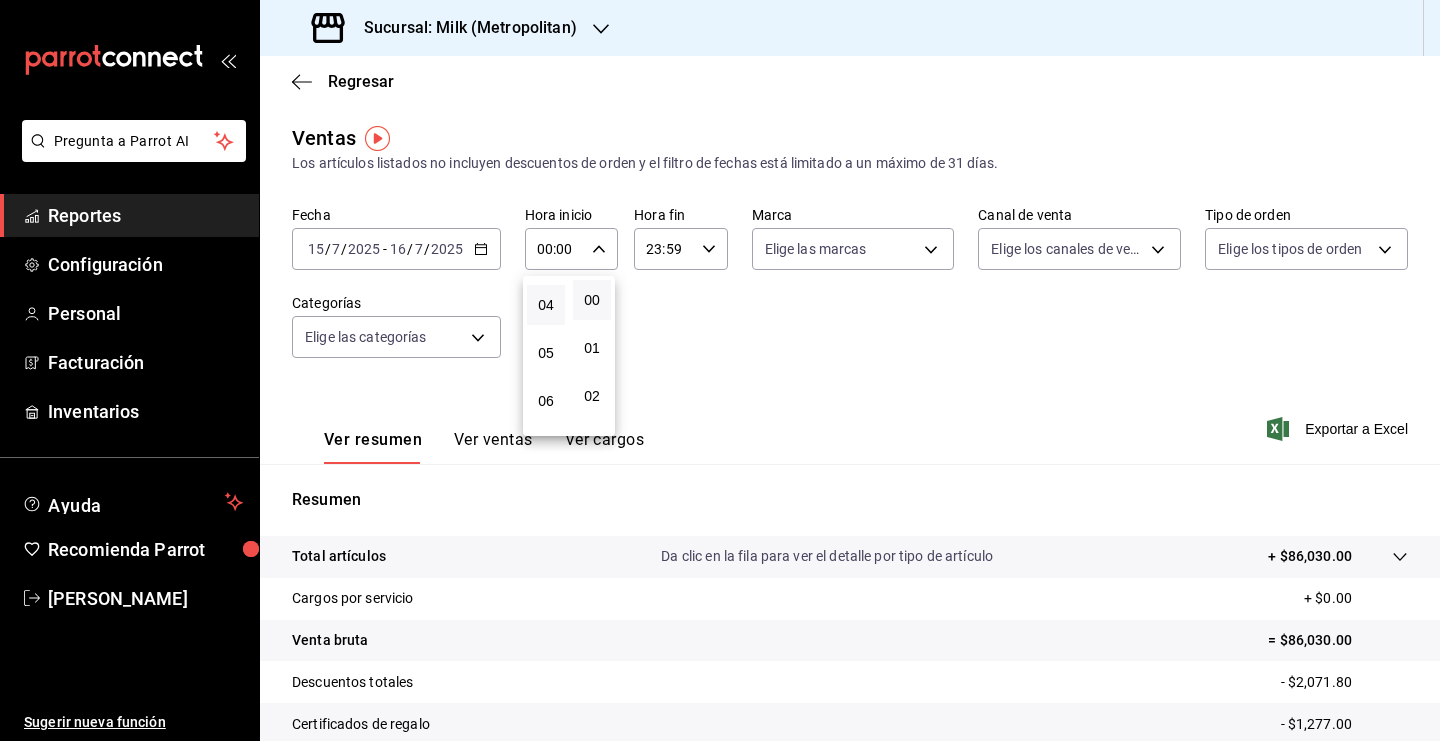 scroll, scrollTop: 188, scrollLeft: 0, axis: vertical 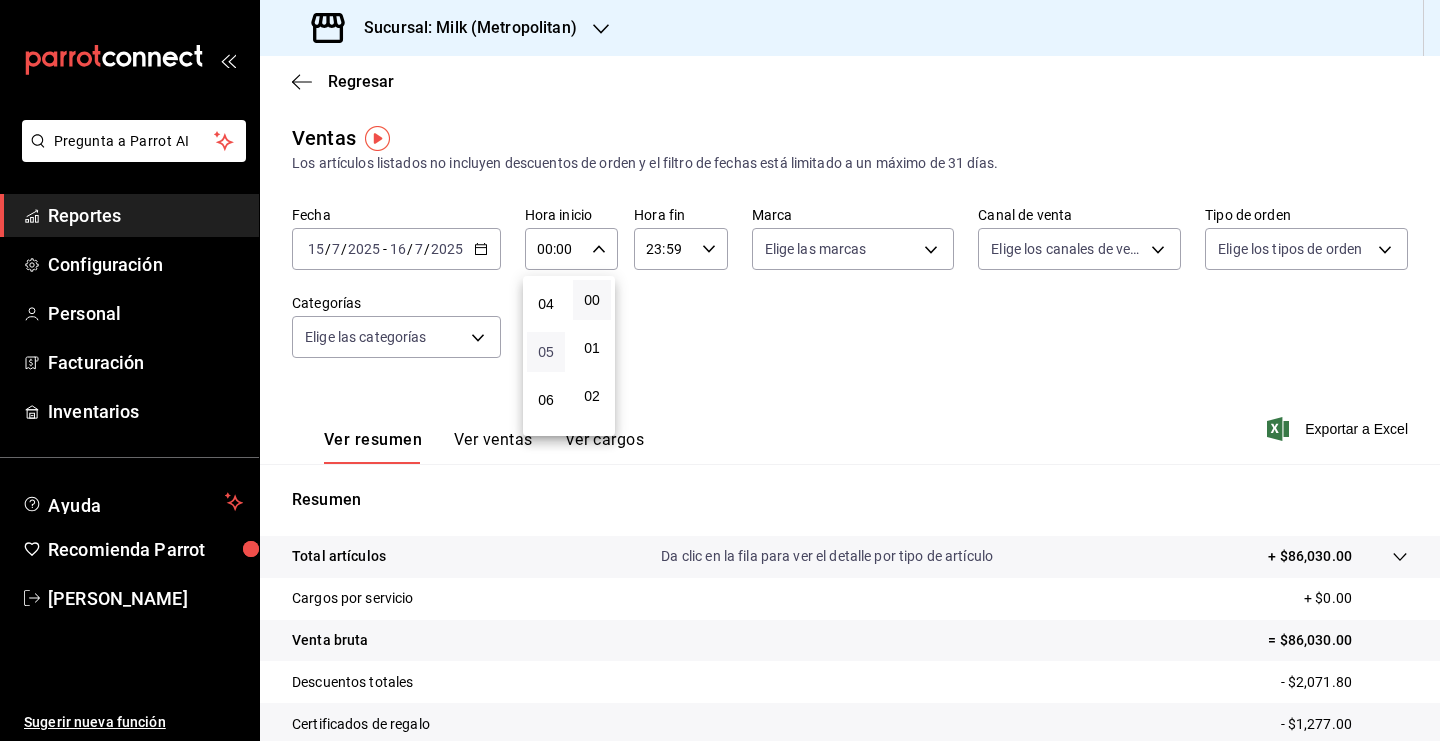 click on "05" at bounding box center (546, 352) 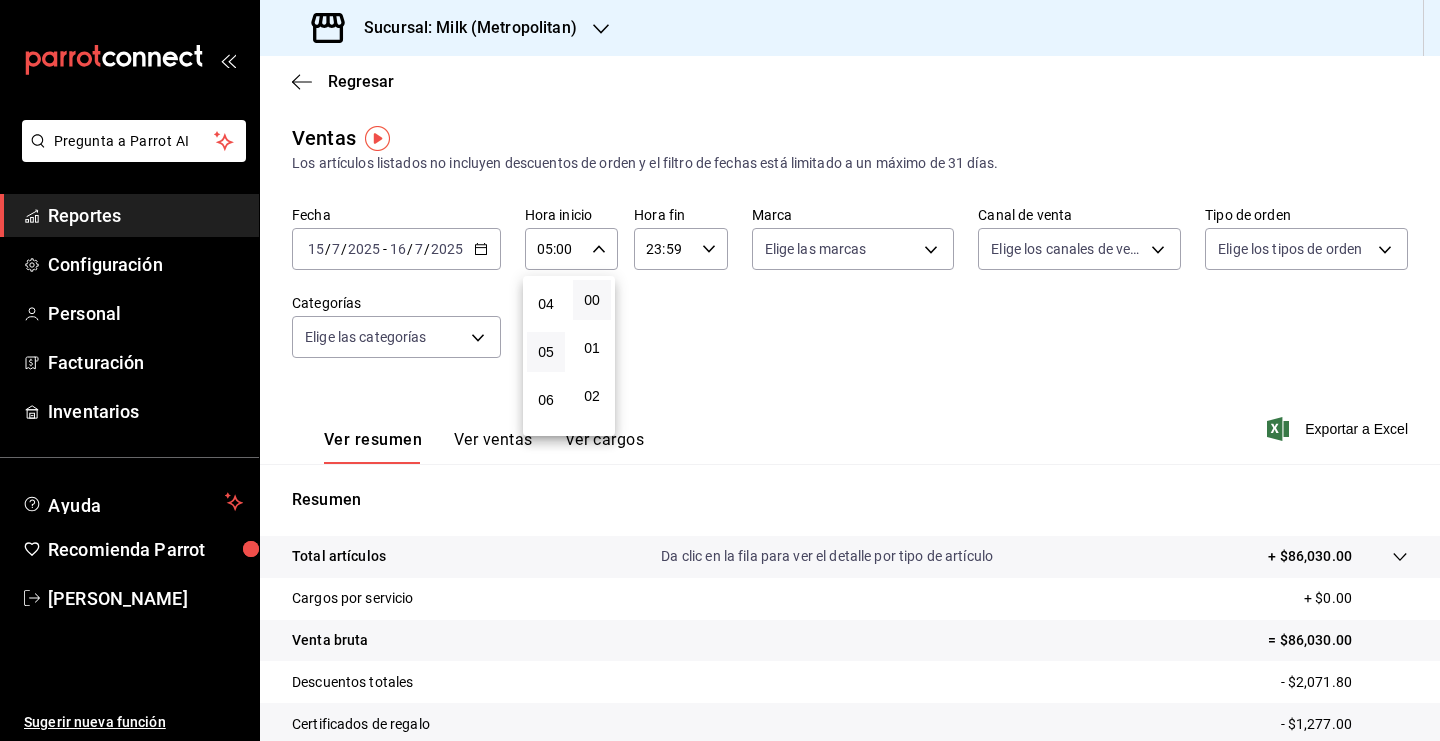 click at bounding box center (720, 370) 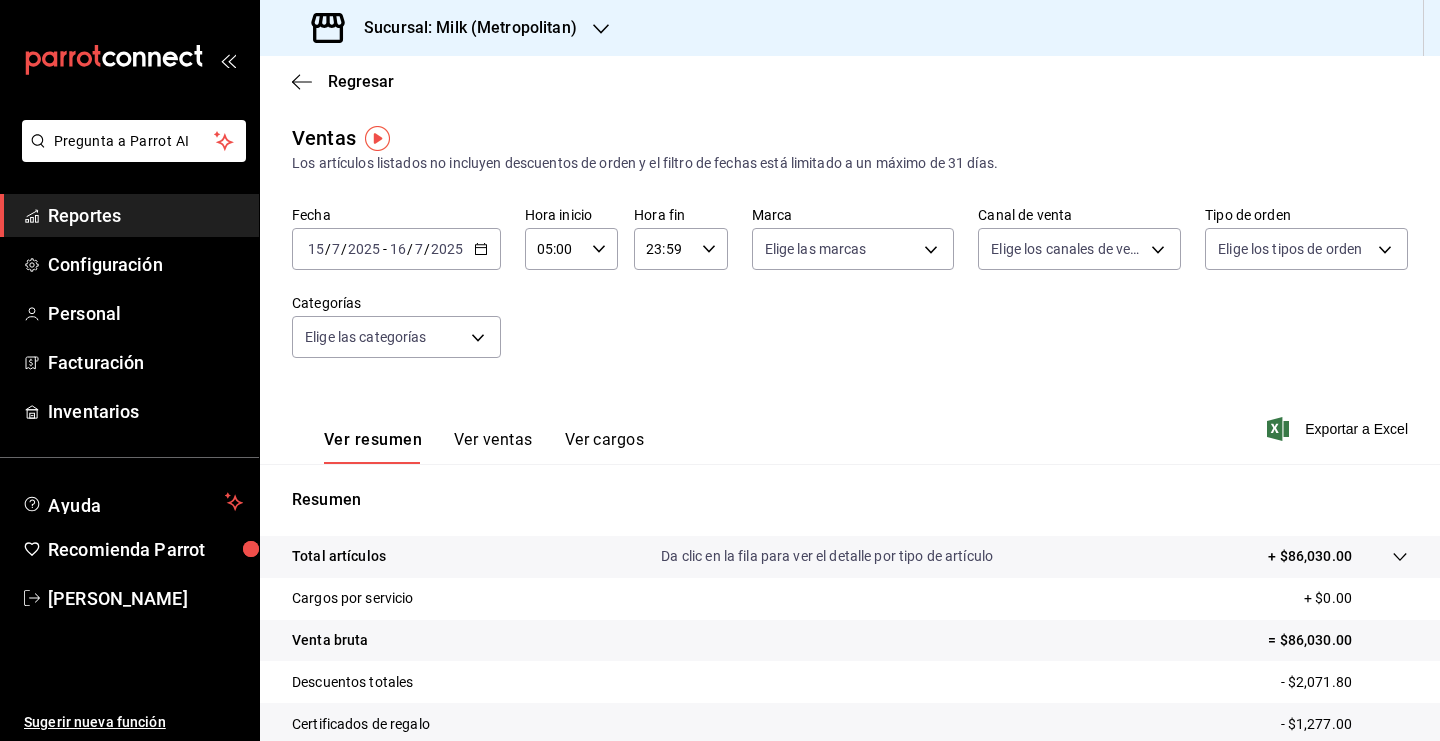 click 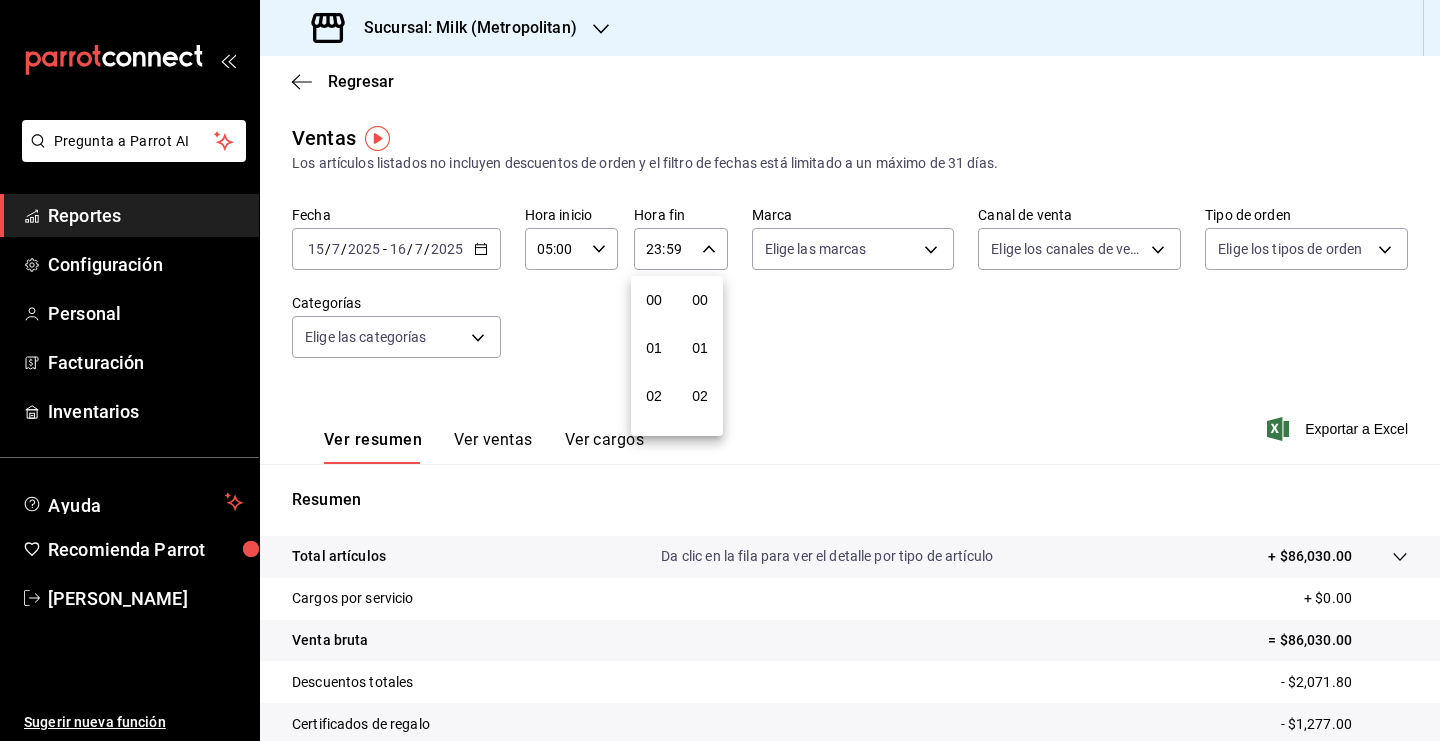 scroll, scrollTop: 1016, scrollLeft: 0, axis: vertical 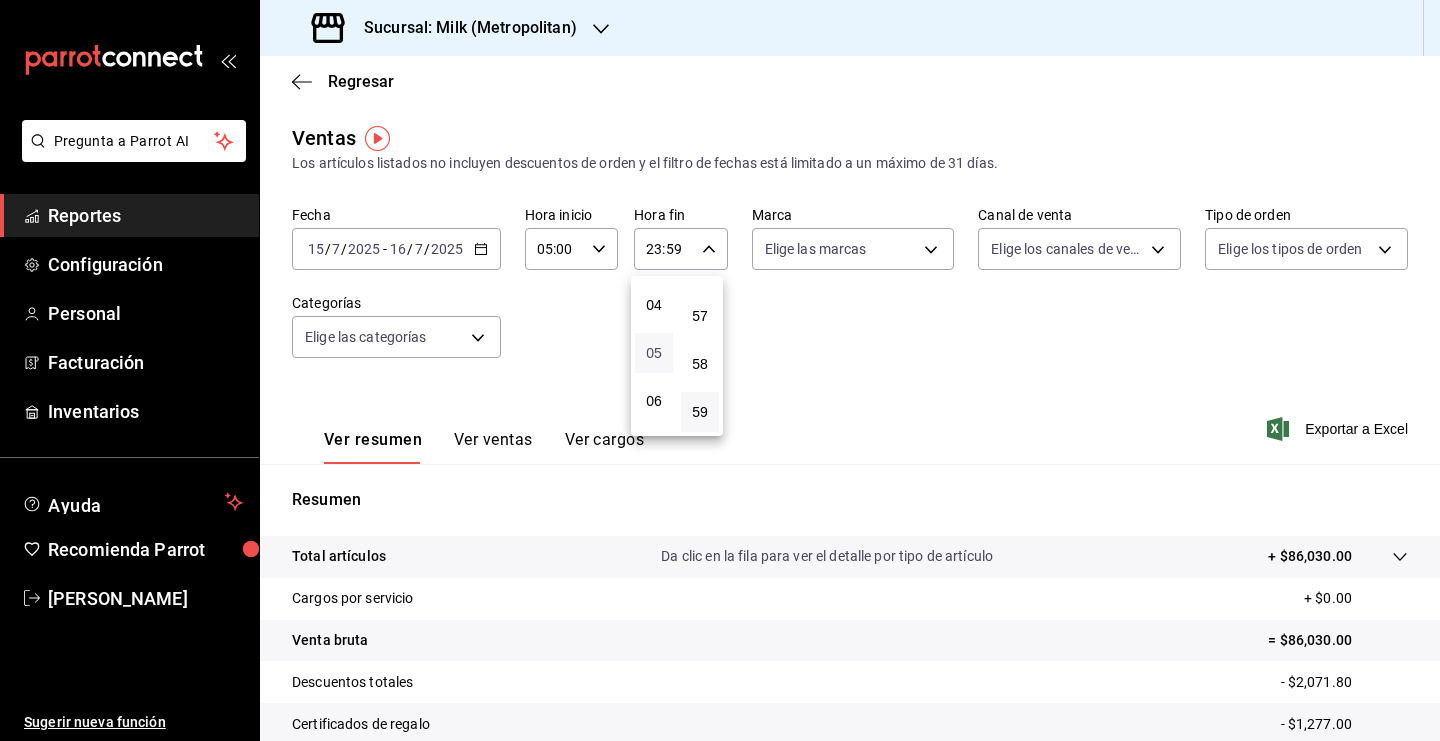 click on "05" at bounding box center (654, 353) 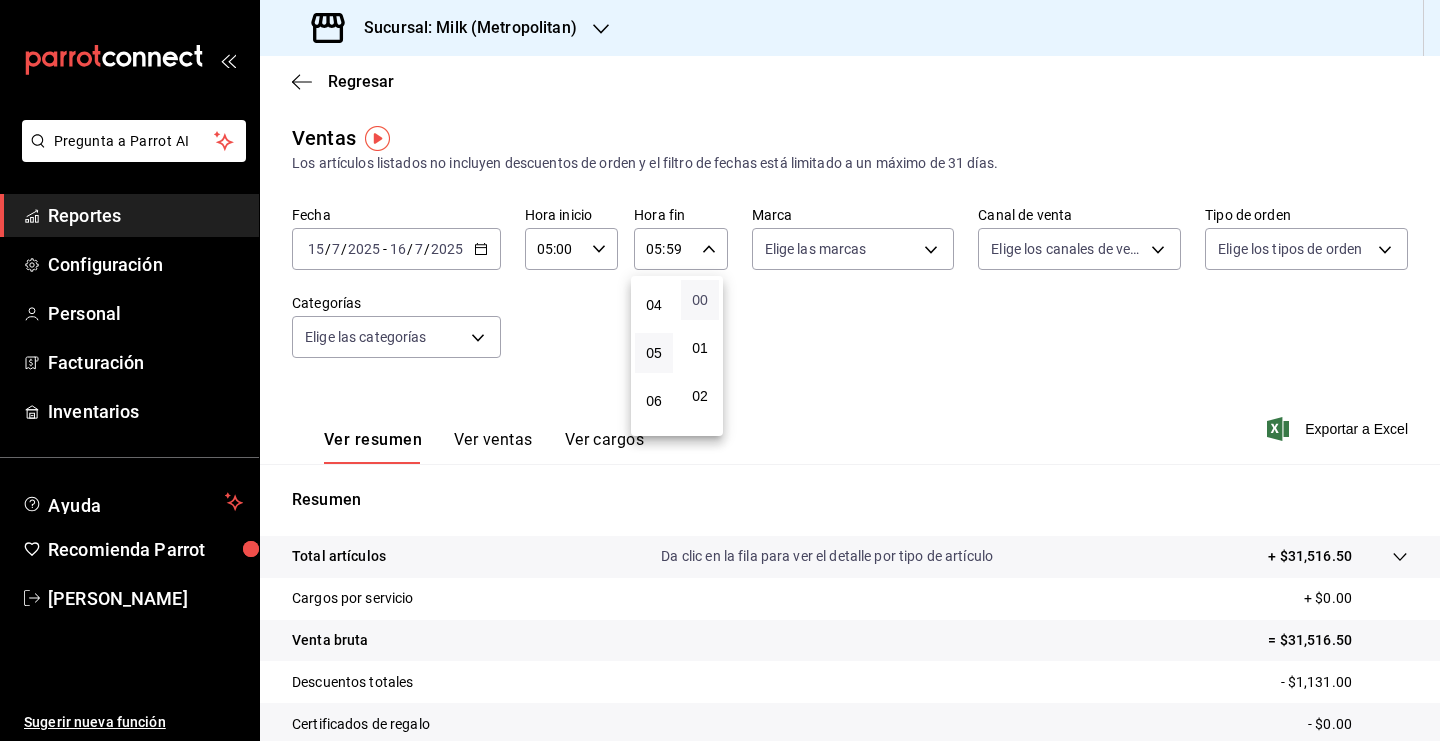 scroll, scrollTop: 0, scrollLeft: 0, axis: both 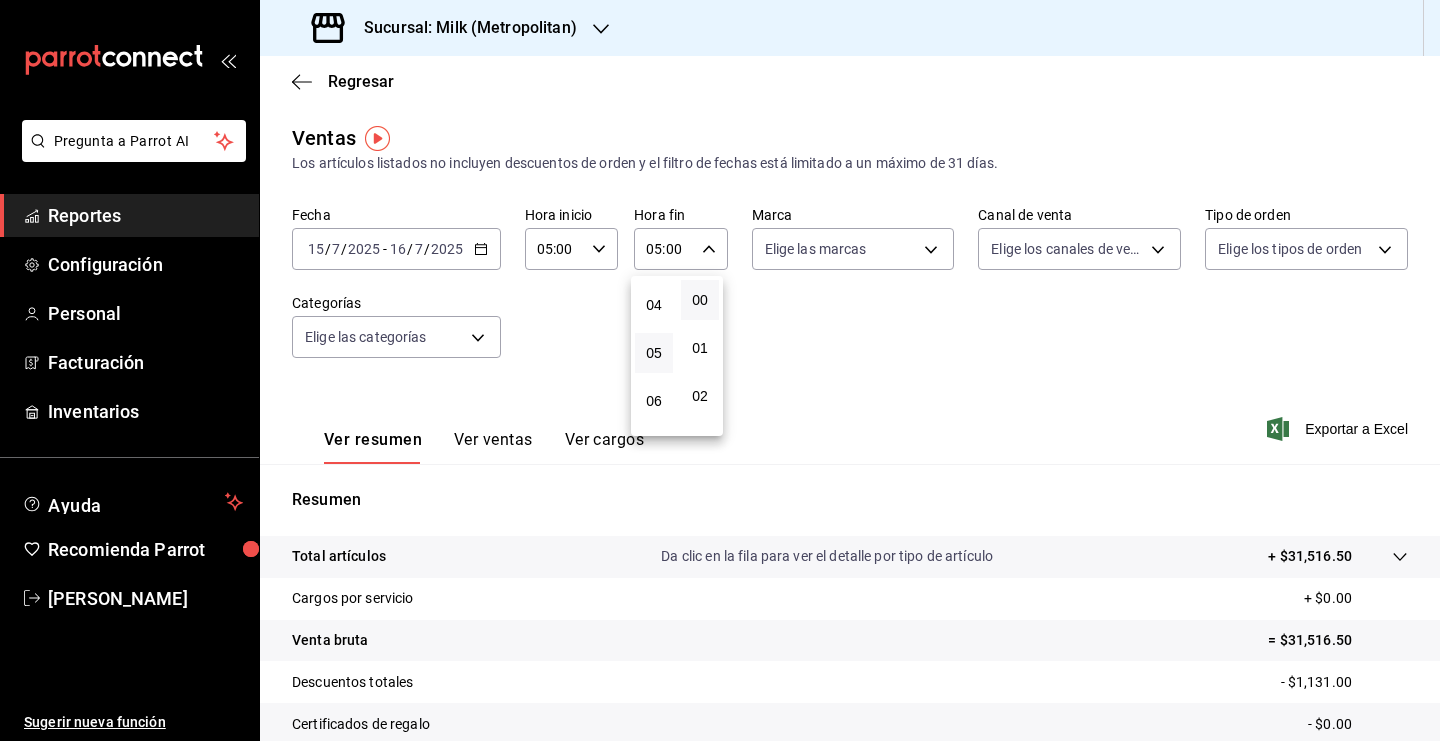 click at bounding box center [720, 370] 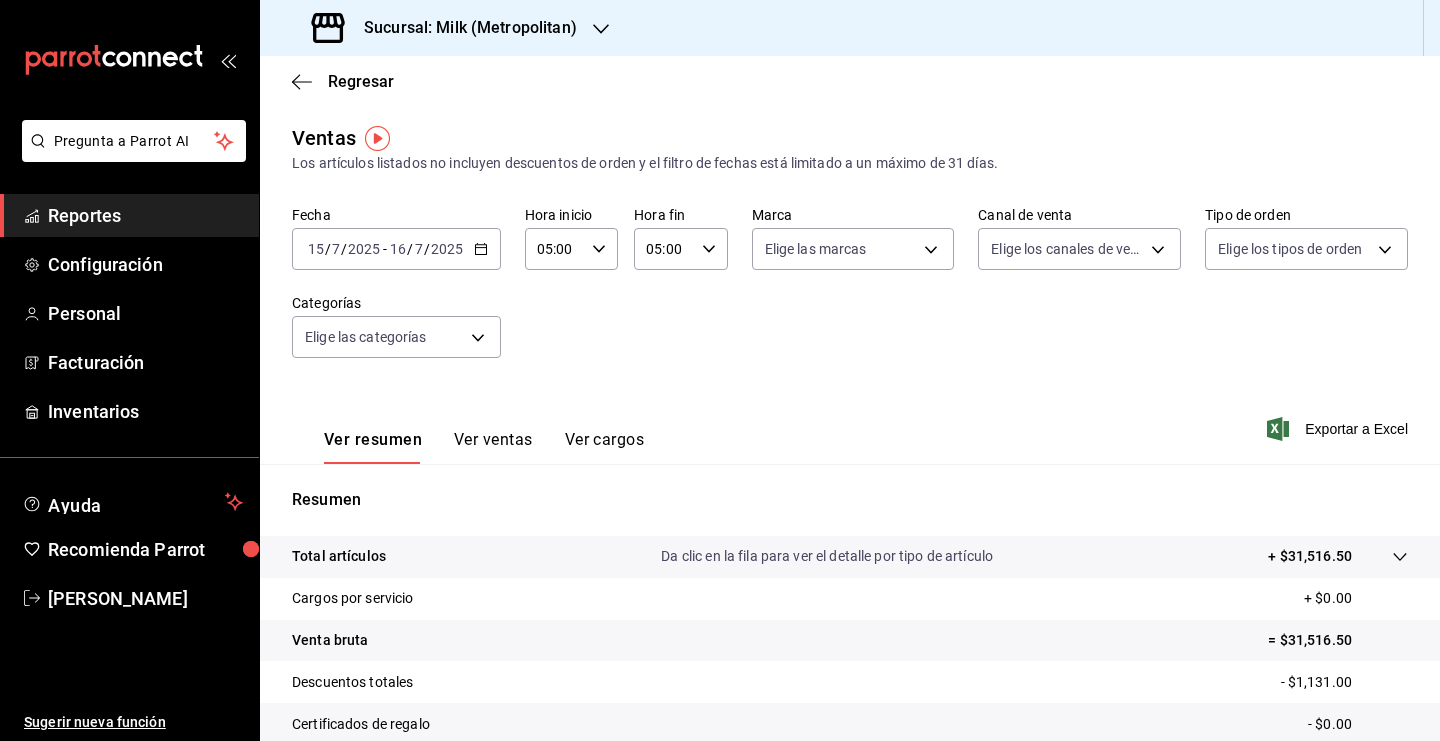 click 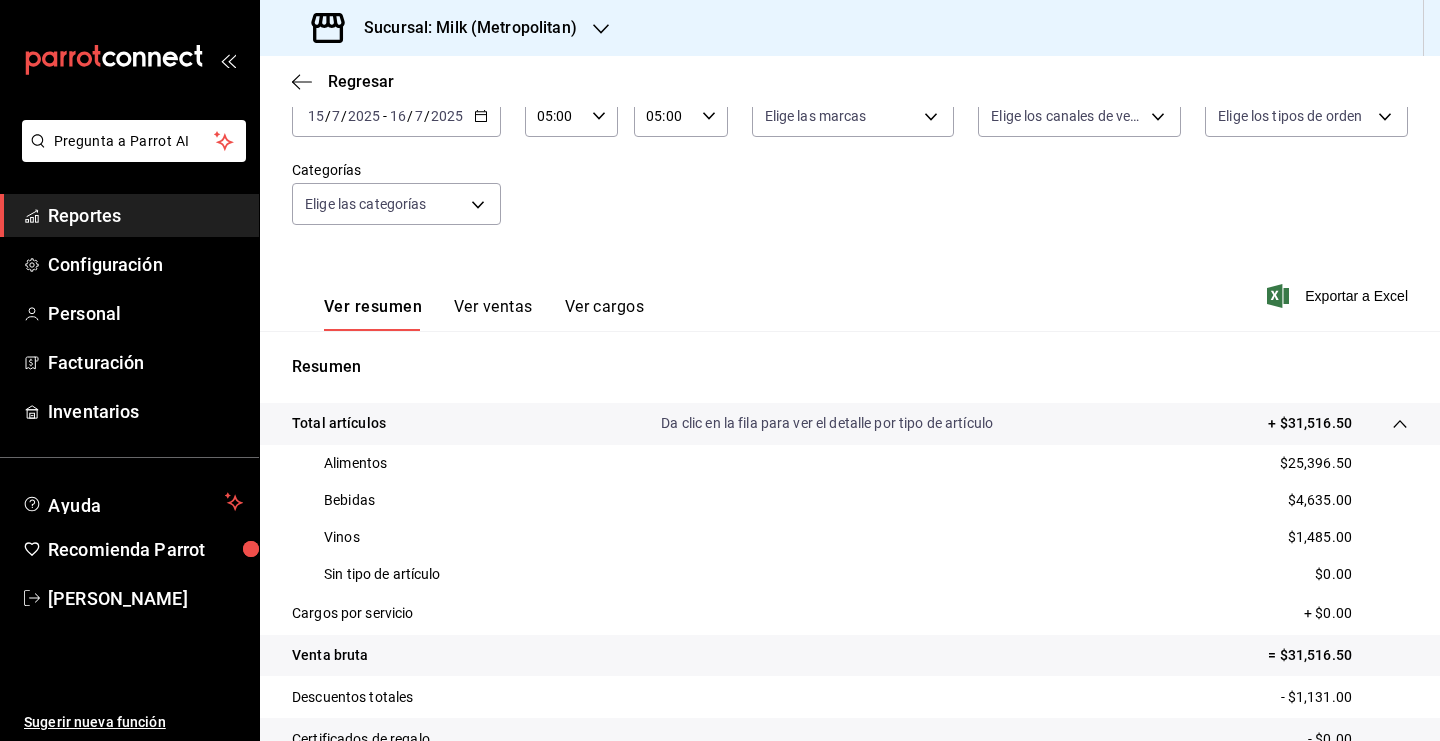 scroll, scrollTop: 135, scrollLeft: 0, axis: vertical 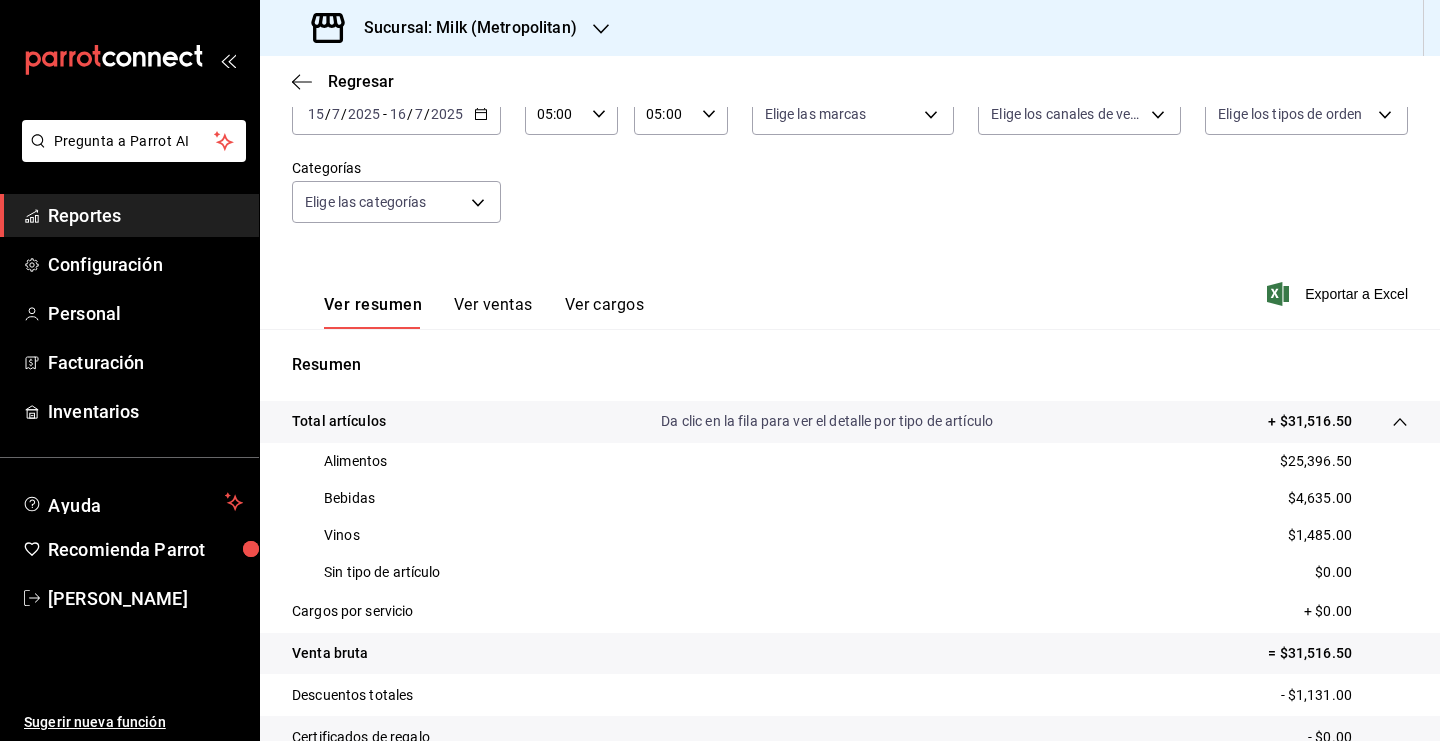 click on "Sucursal: Milk (Metropolitan)" at bounding box center [446, 28] 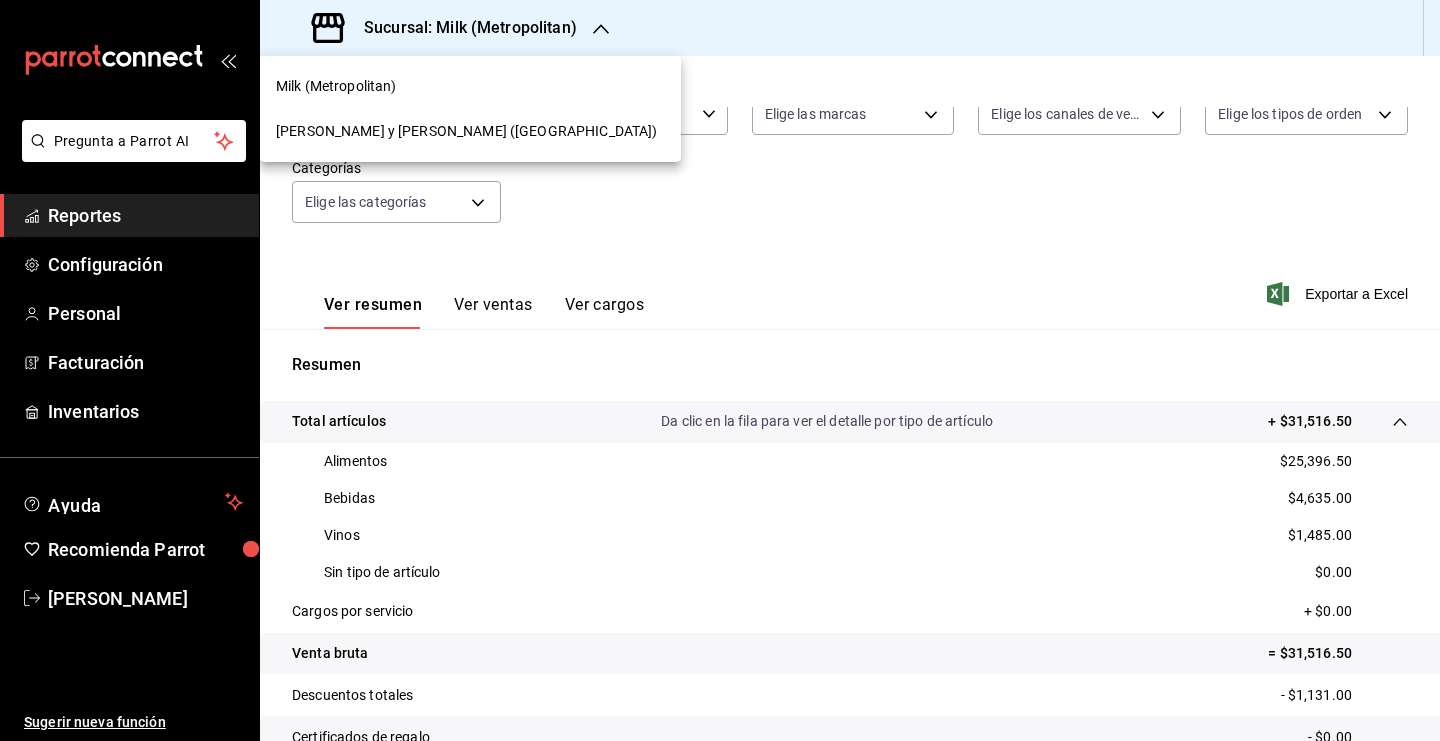 click at bounding box center (720, 370) 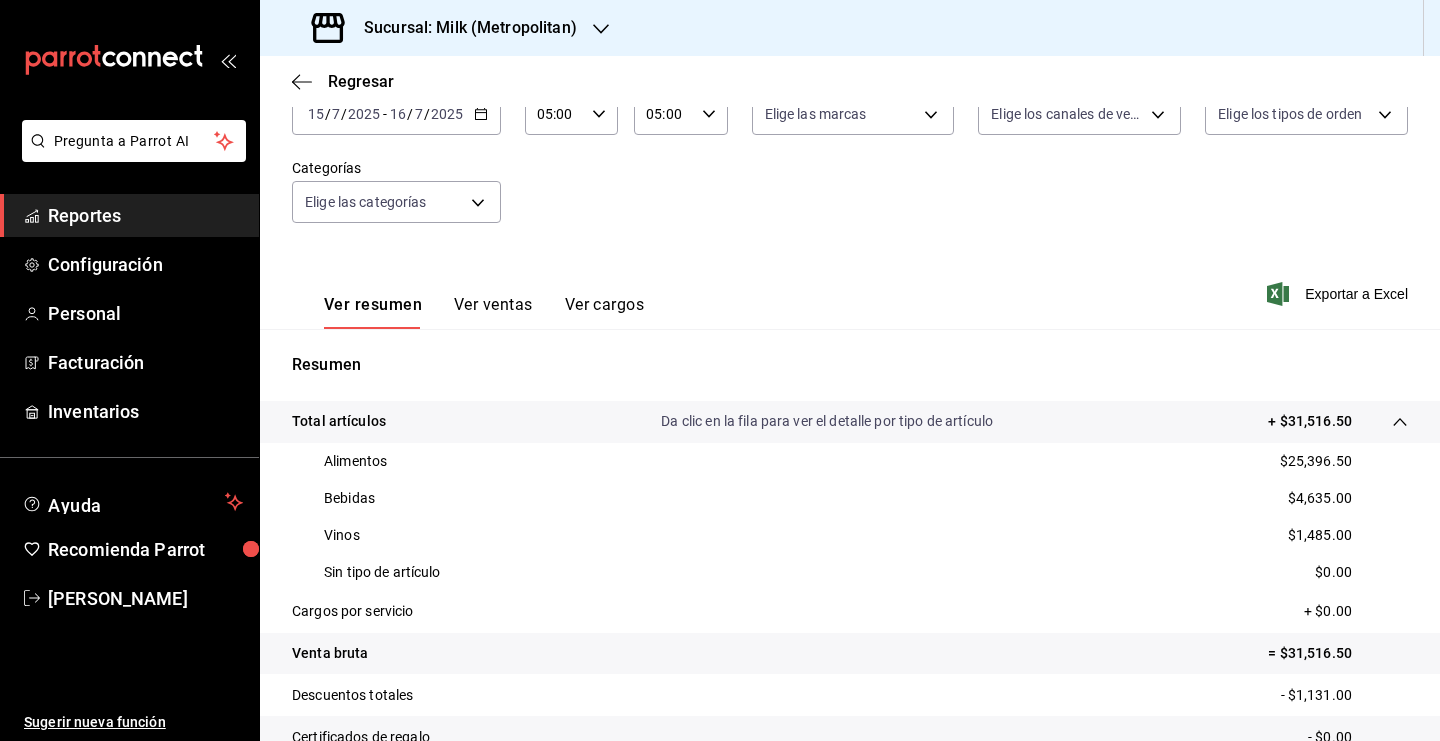 click on "[DATE] [DATE] - [DATE] [DATE]" at bounding box center [396, 114] 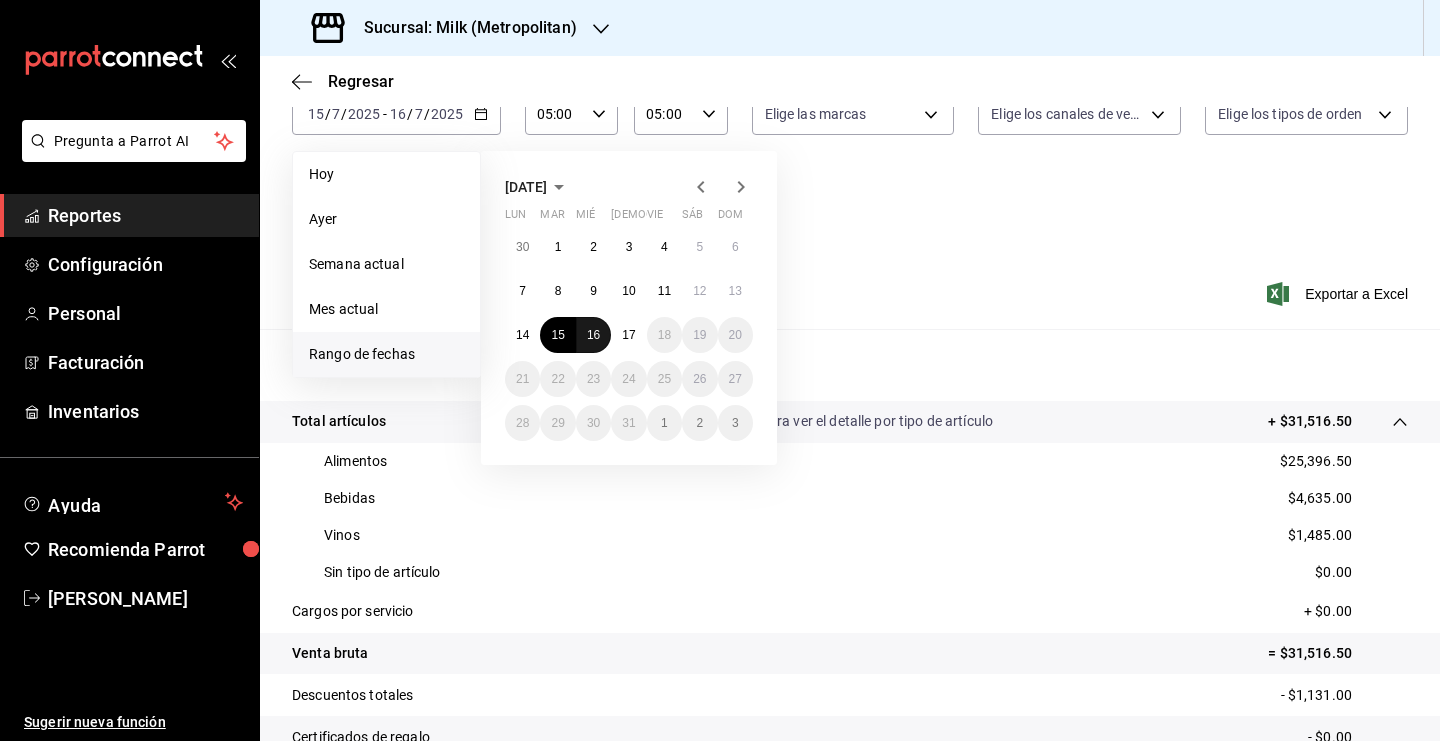 click on "16" at bounding box center (593, 335) 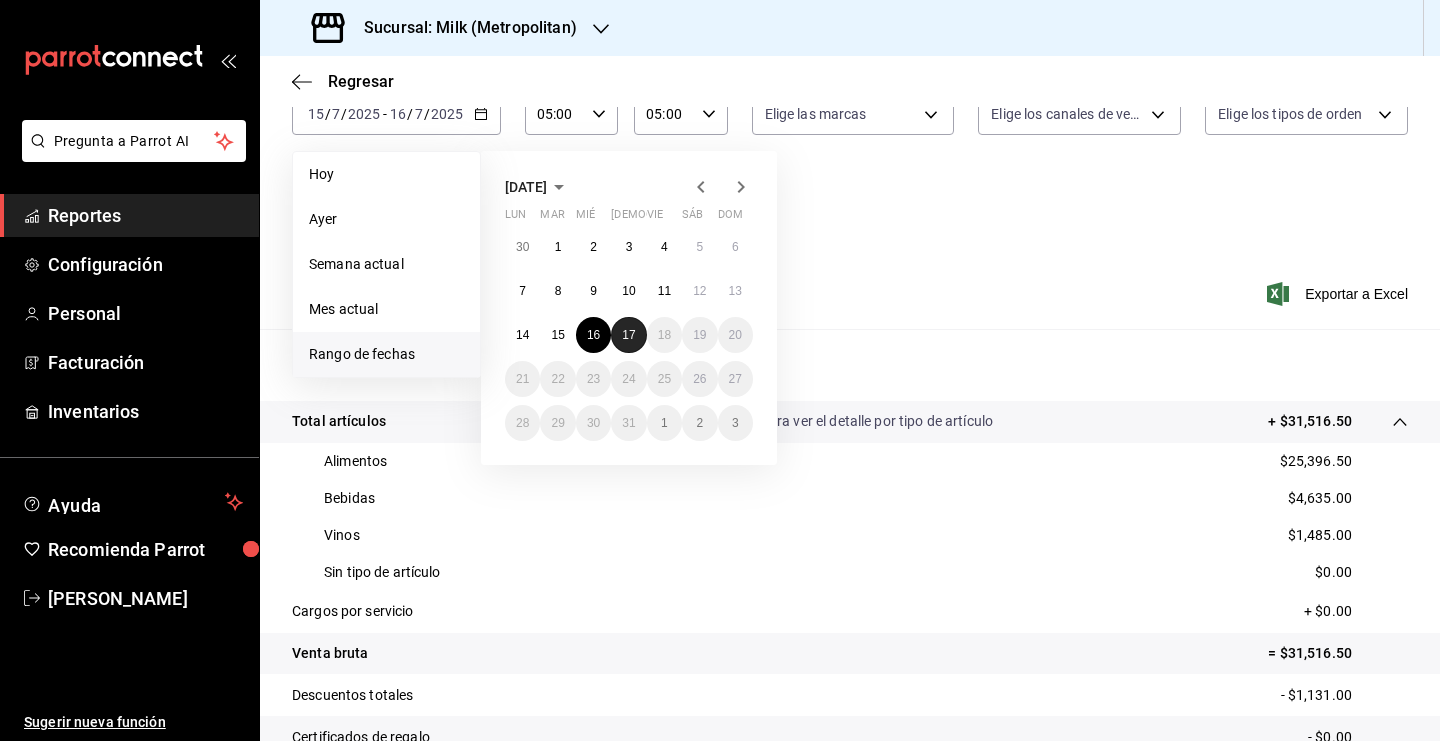 click on "17" at bounding box center [628, 335] 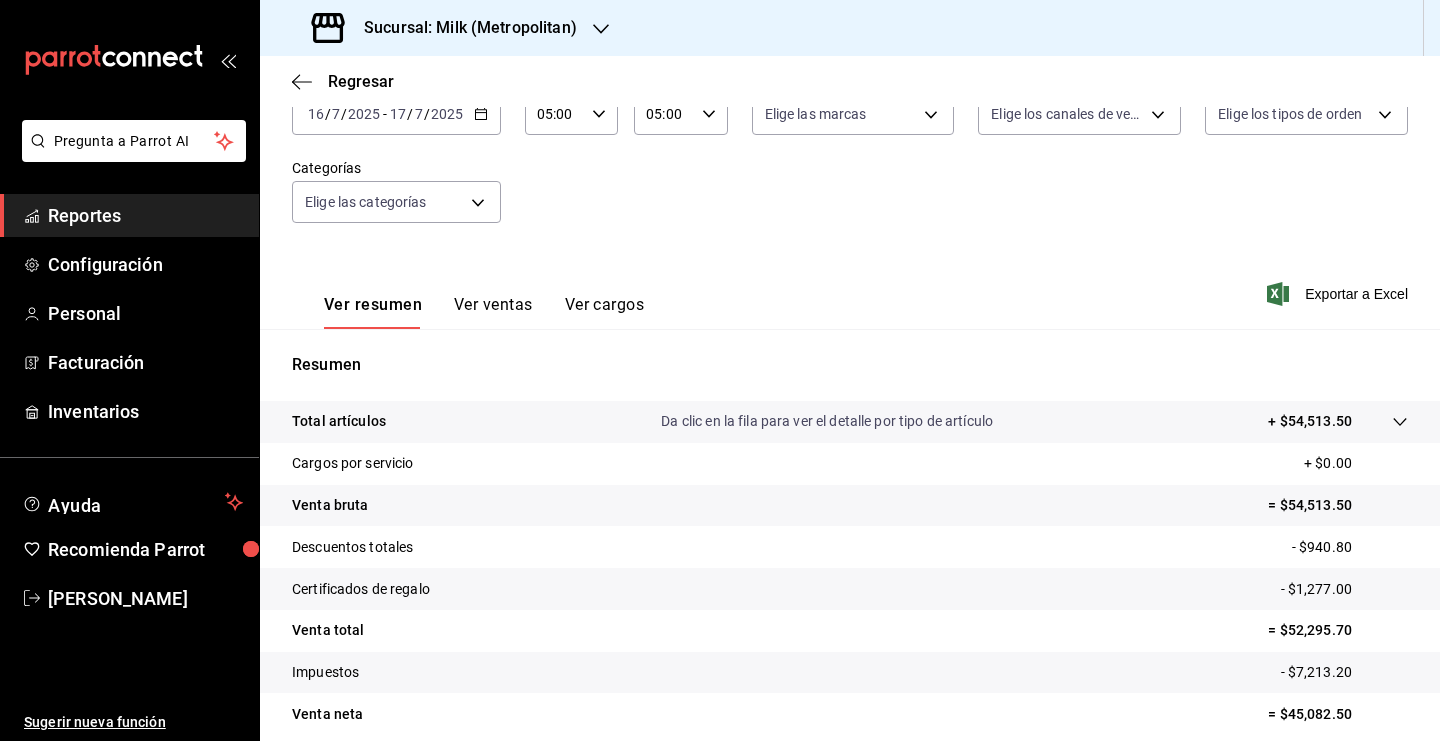 click 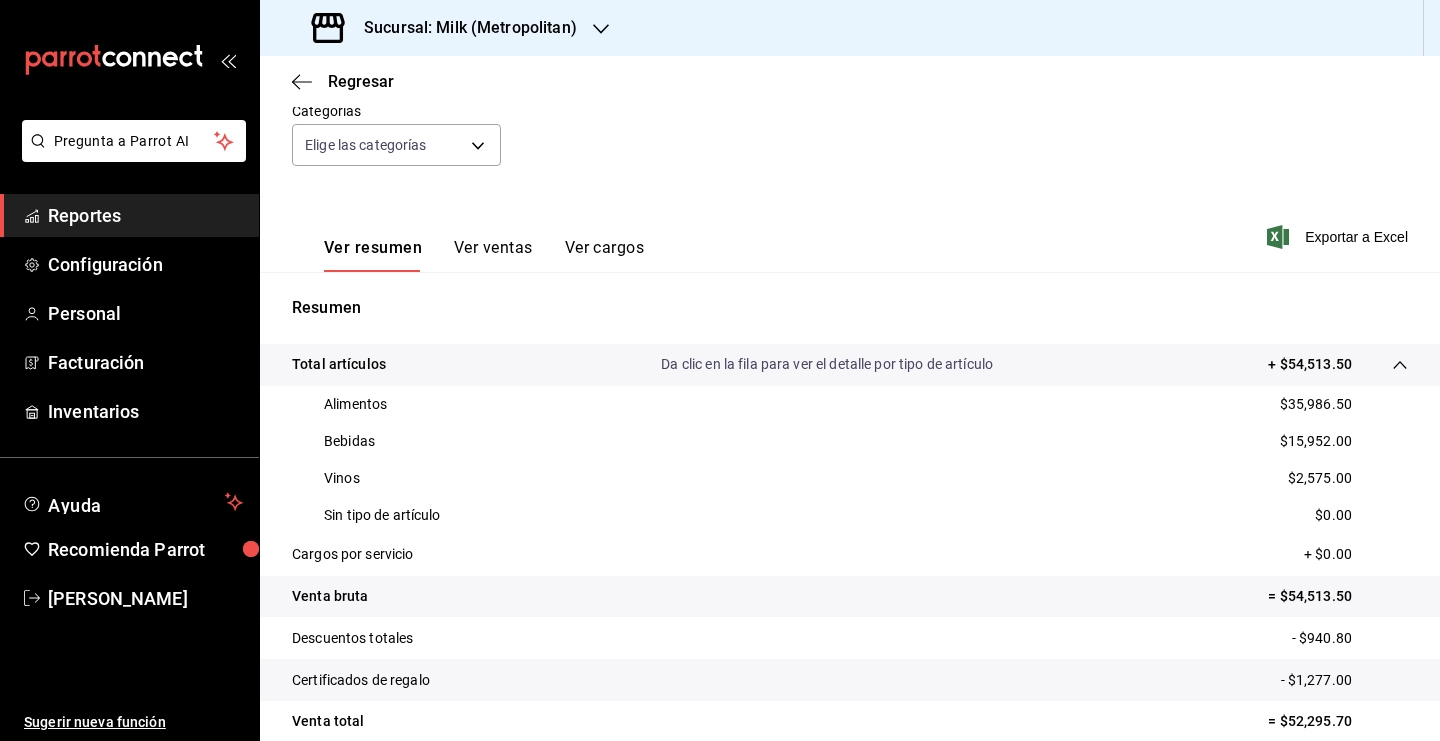 scroll, scrollTop: 206, scrollLeft: 0, axis: vertical 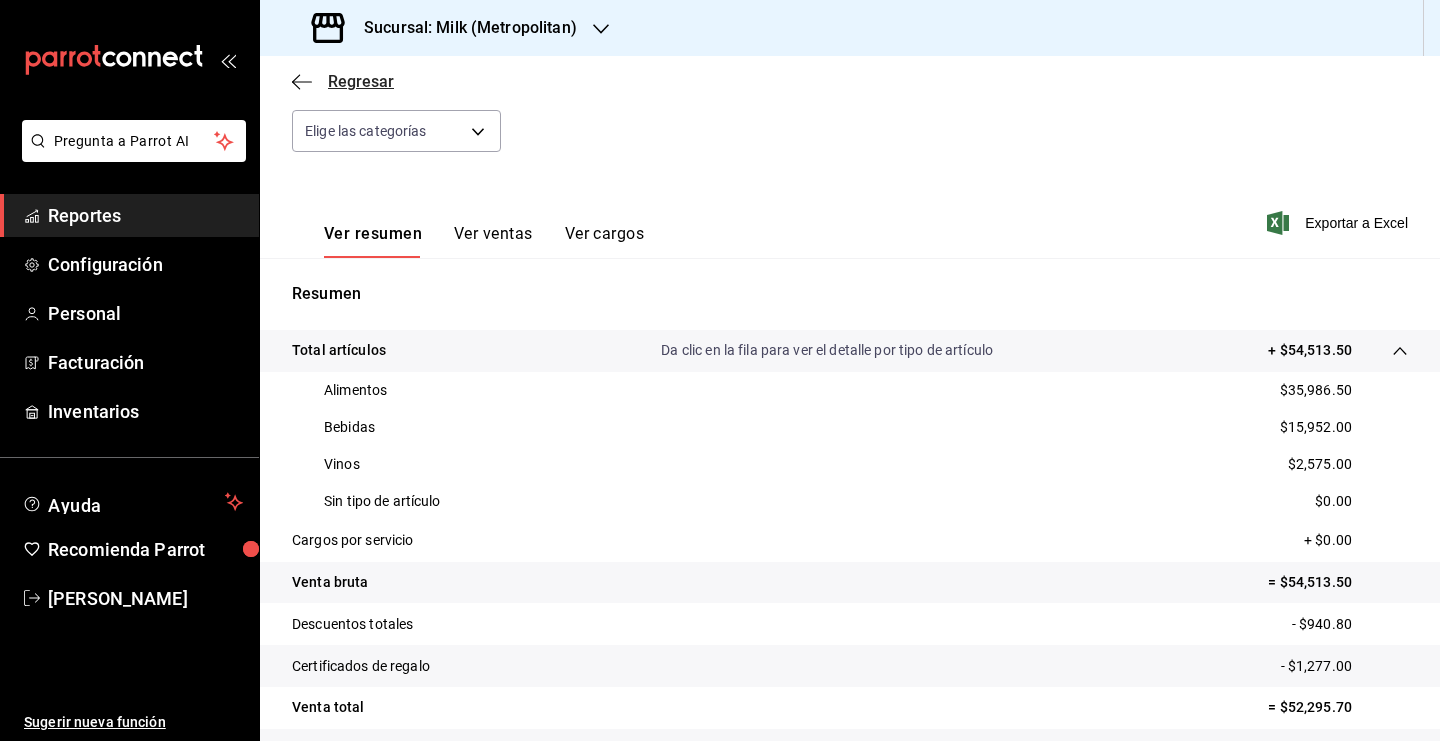click on "Regresar" at bounding box center [361, 81] 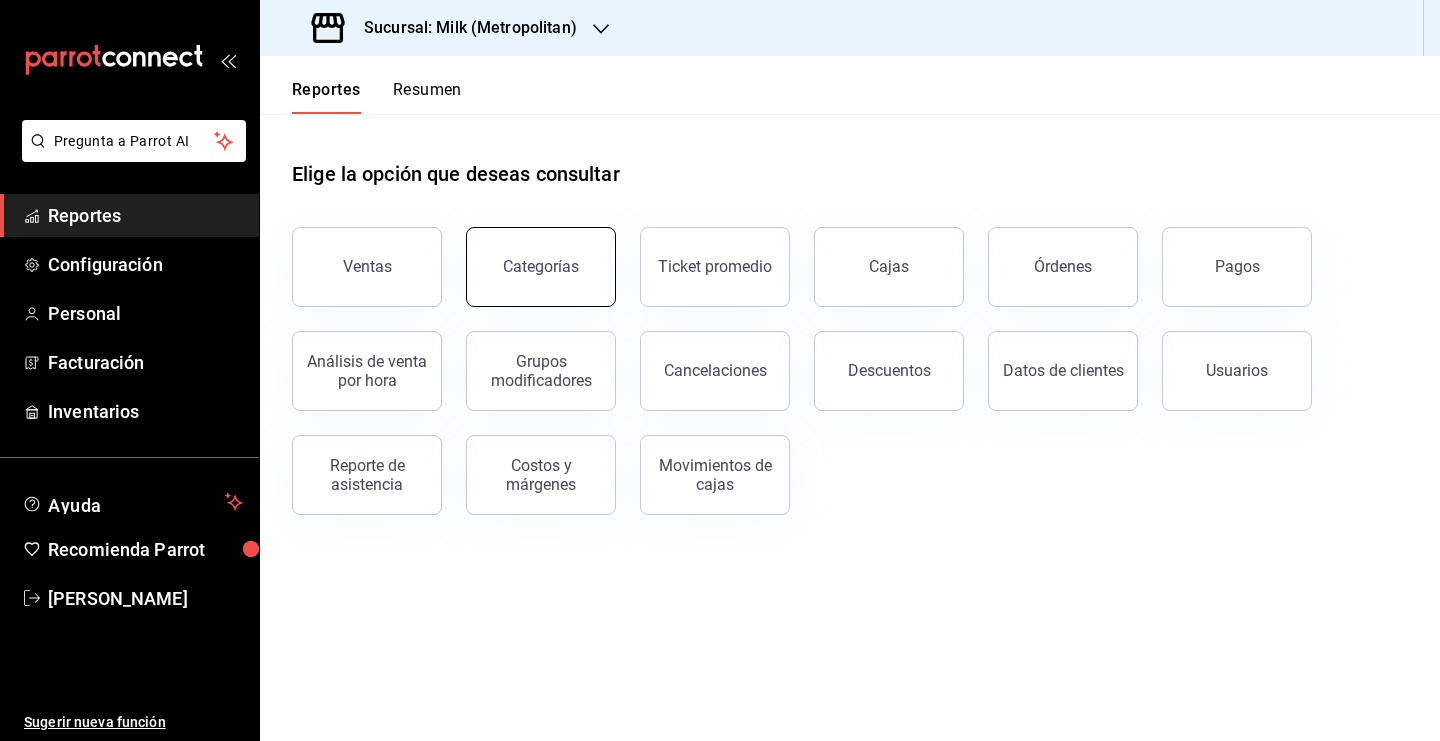 click on "Categorías" at bounding box center [541, 266] 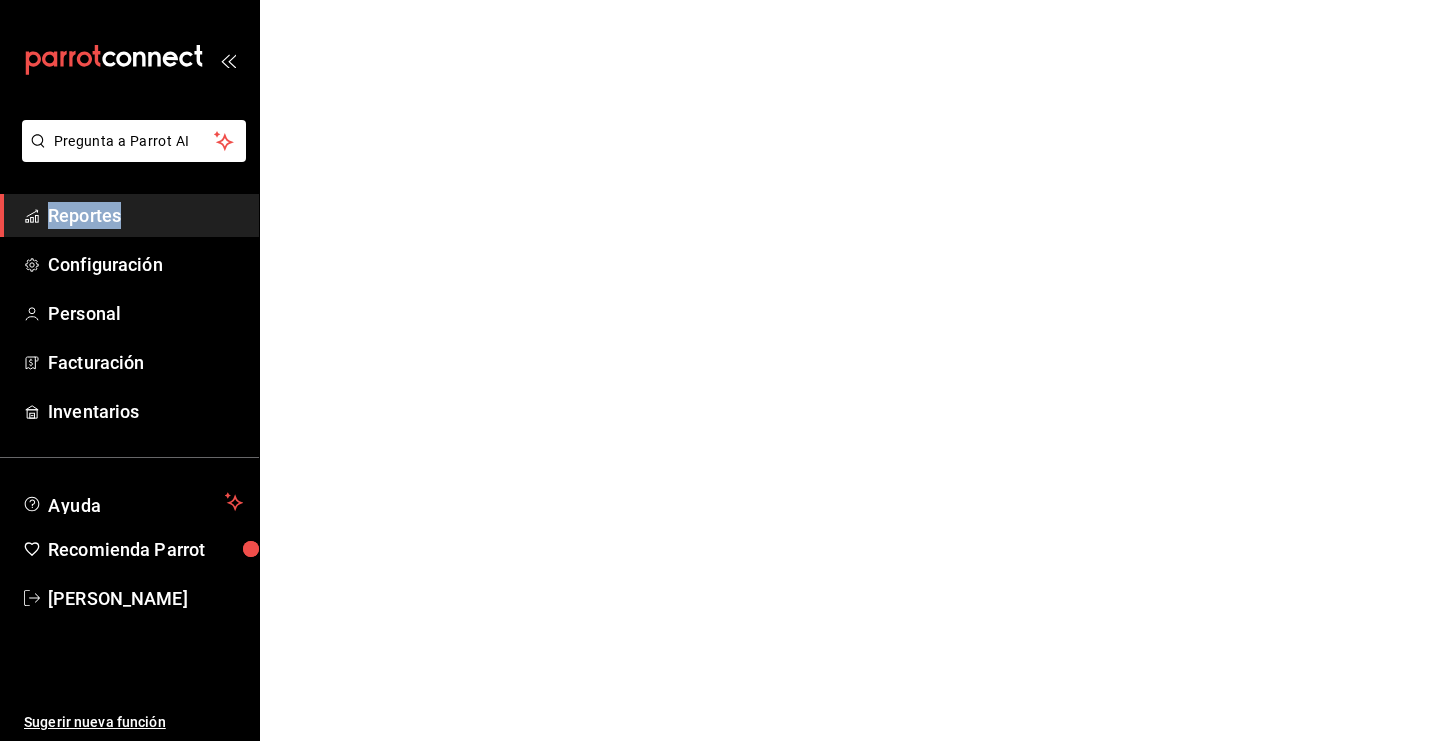 click on "Pregunta a Parrot AI Reportes   Configuración   Personal   Facturación   Inventarios   Ayuda Recomienda Parrot   [PERSON_NAME]   Sugerir nueva función   Pregunta a Parrot AI Reportes   Configuración   Personal   Facturación   Inventarios   Ayuda Recomienda Parrot   [PERSON_NAME]   Sugerir nueva función   GANA 1 MES GRATIS EN TU SUSCRIPCIÓN AQUÍ ¿Recuerdas cómo empezó tu restaurante?
[DATE] puedes ayudar a un colega a tener el mismo cambio que tú viviste.
Recomienda Parrot directamente desde tu Portal Administrador.
Es fácil y rápido.
🎁 Por cada restaurante que se una, ganas 1 mes gratis. Ver video tutorial Ir a video Ver video tutorial Ir a video Visitar centro de ayuda [PHONE_NUMBER] [EMAIL_ADDRESS][DOMAIN_NAME] Visitar centro de ayuda [PHONE_NUMBER] [EMAIL_ADDRESS][DOMAIN_NAME]" at bounding box center [720, 0] 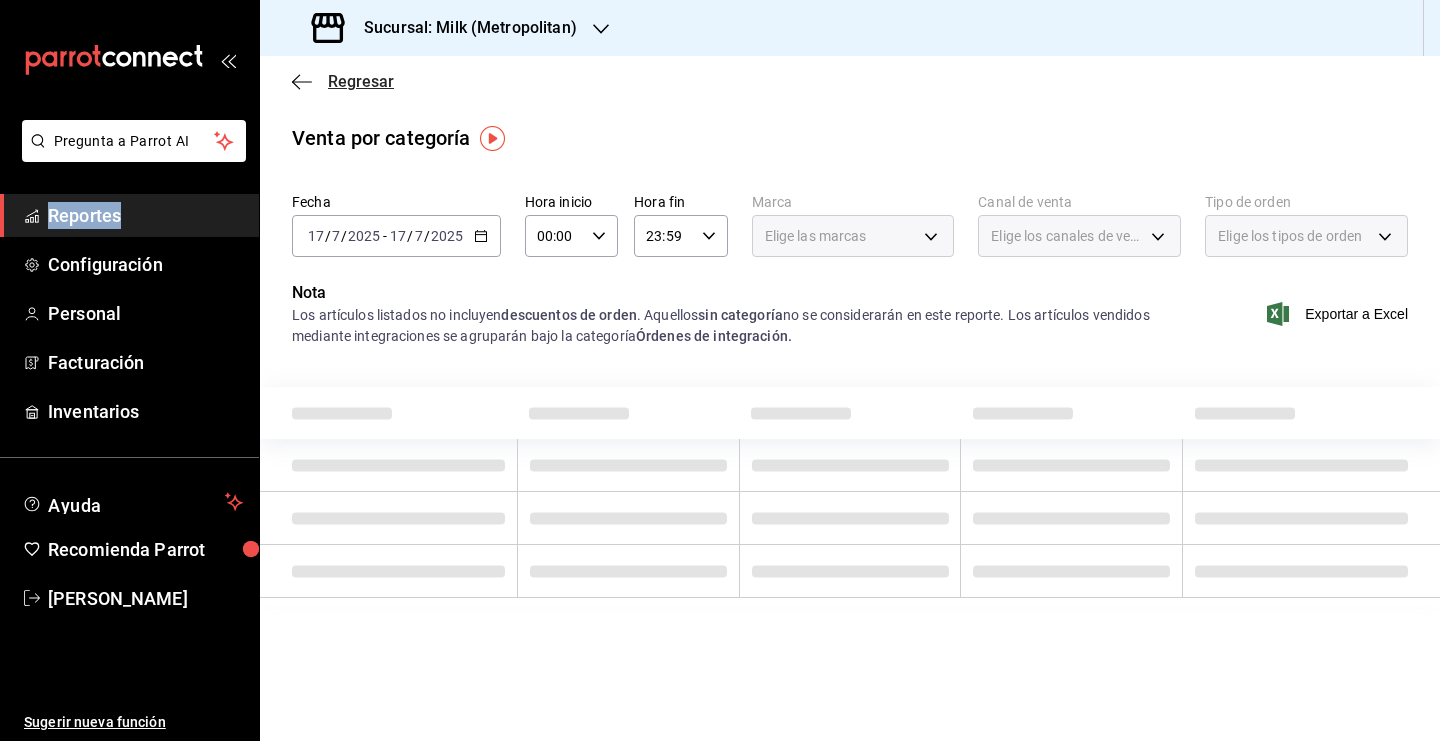 click on "Regresar" at bounding box center (361, 81) 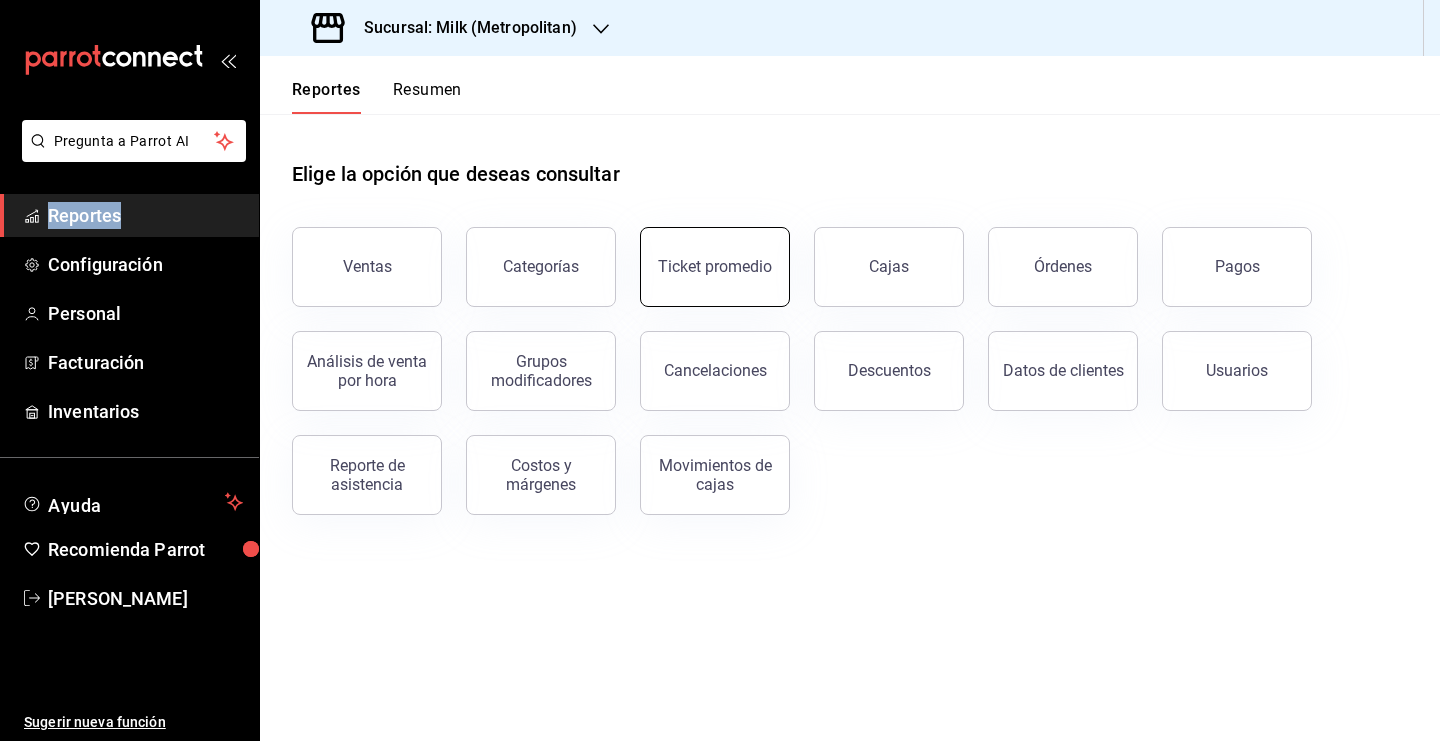 click on "Ticket promedio" at bounding box center (715, 267) 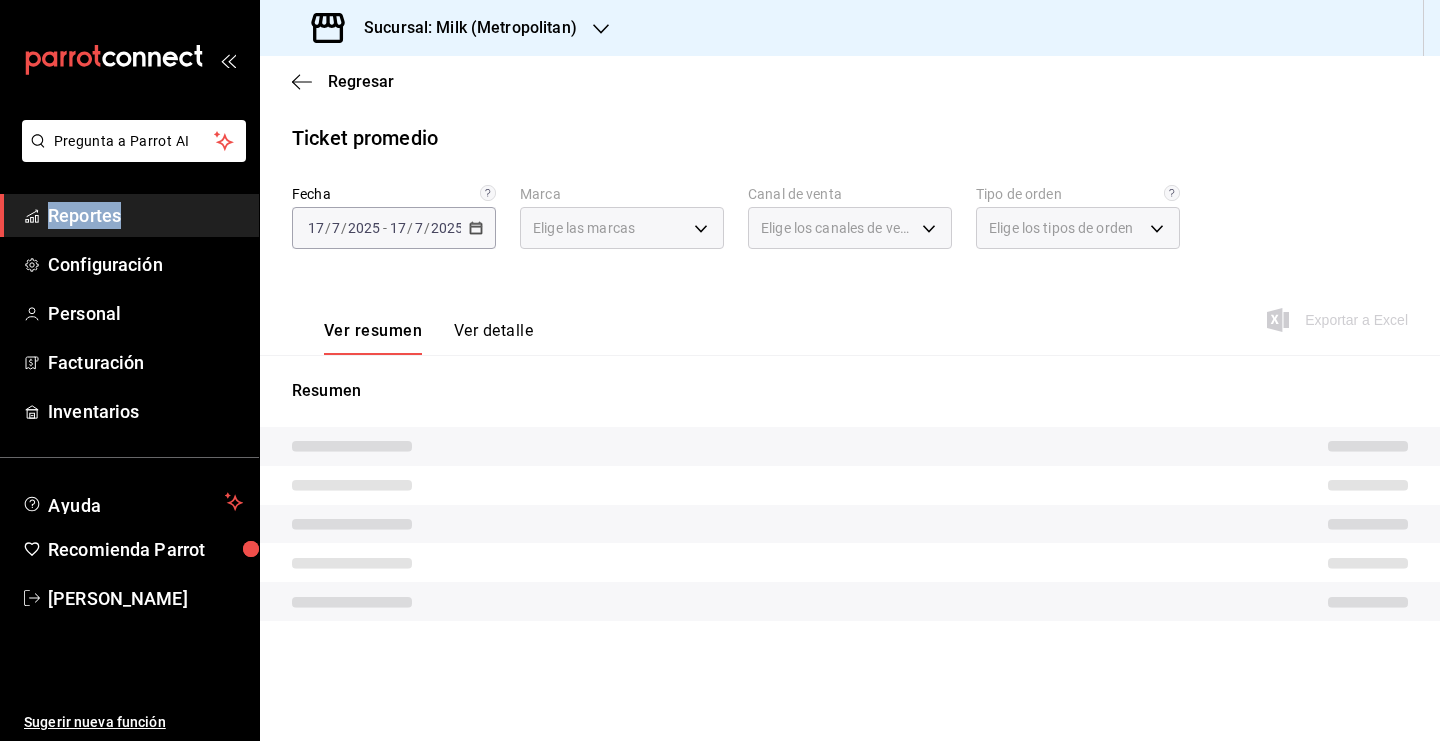 type on "57c9fc47-e65f-4221-a10c-96a6466a6251" 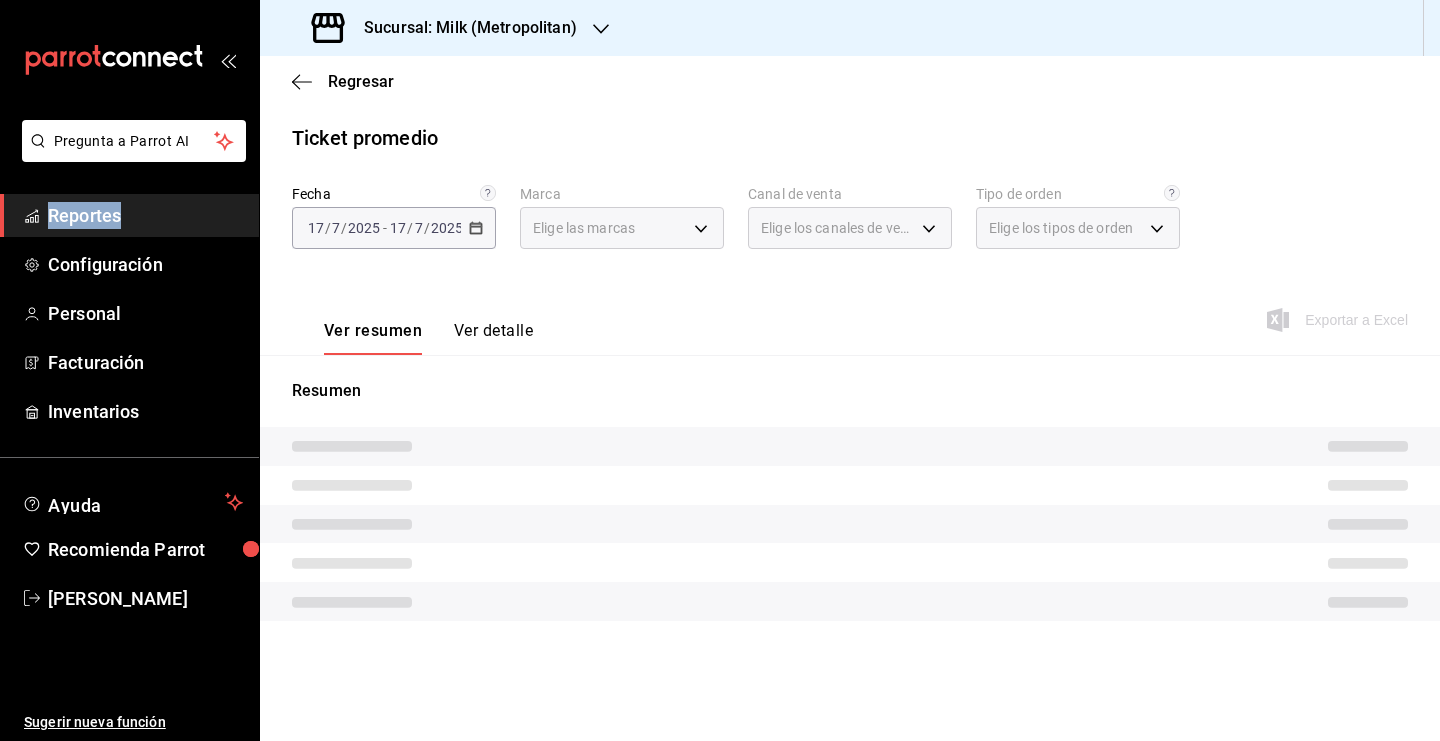 type on "PARROT,UBER_EATS,RAPPI,DIDI_FOOD,ONLINE" 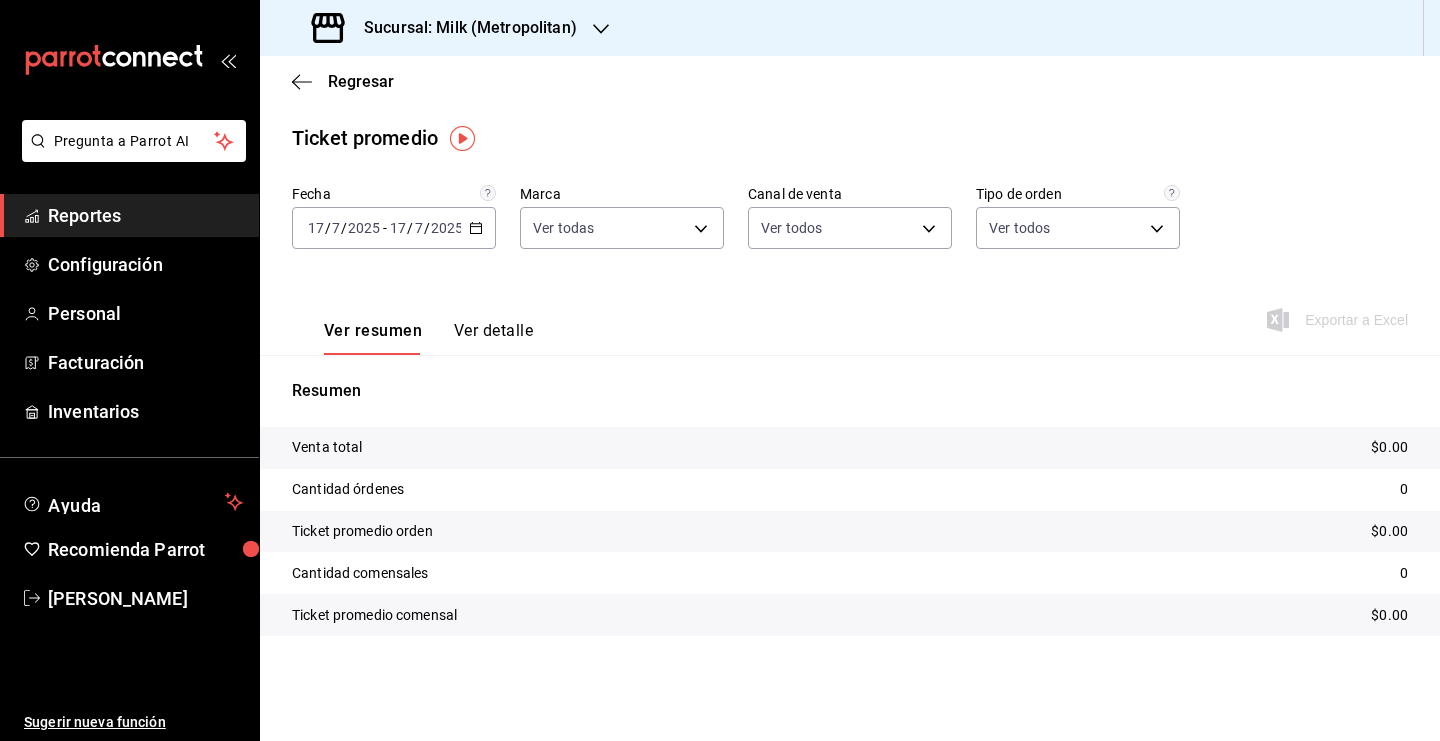 click on "[DATE] [DATE] - [DATE] [DATE]" at bounding box center (394, 228) 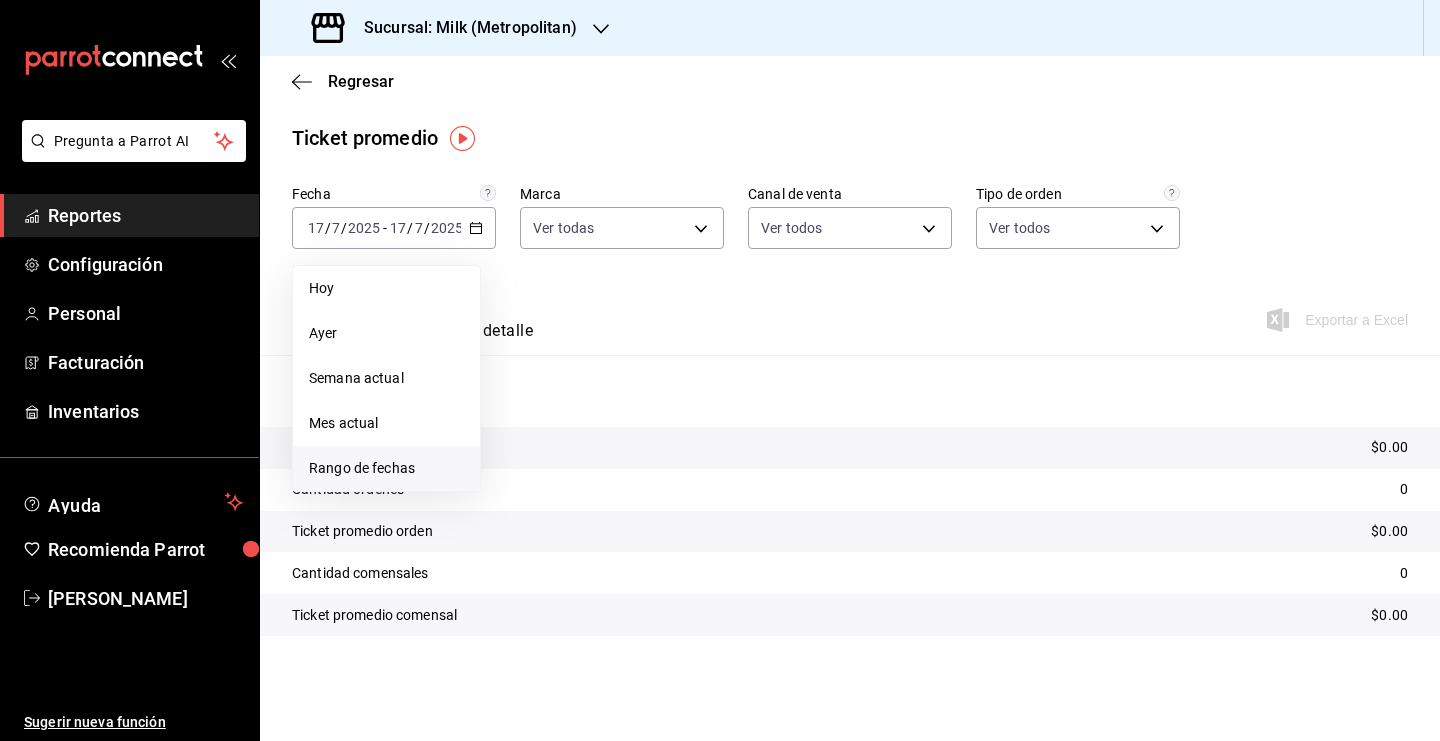 click on "Rango de fechas" at bounding box center (386, 468) 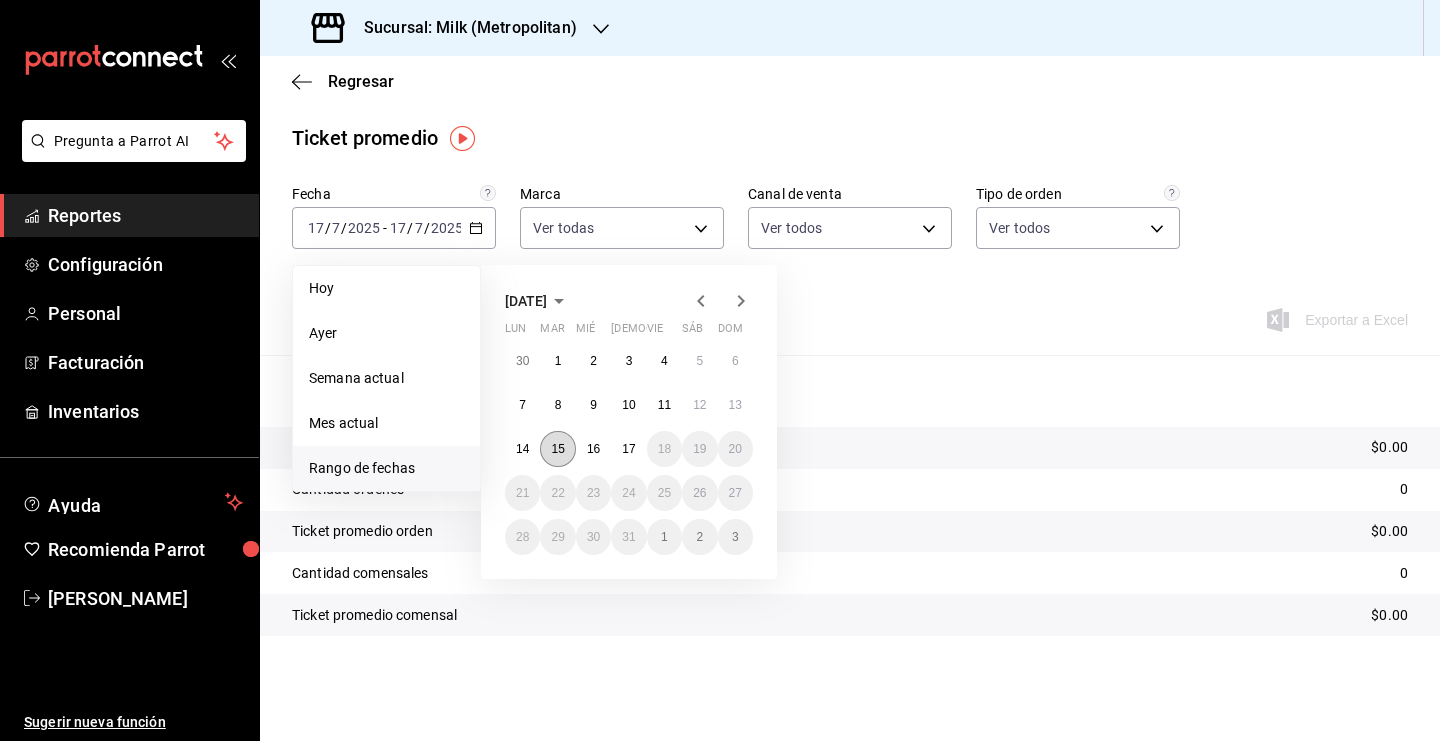 click on "15" at bounding box center [557, 449] 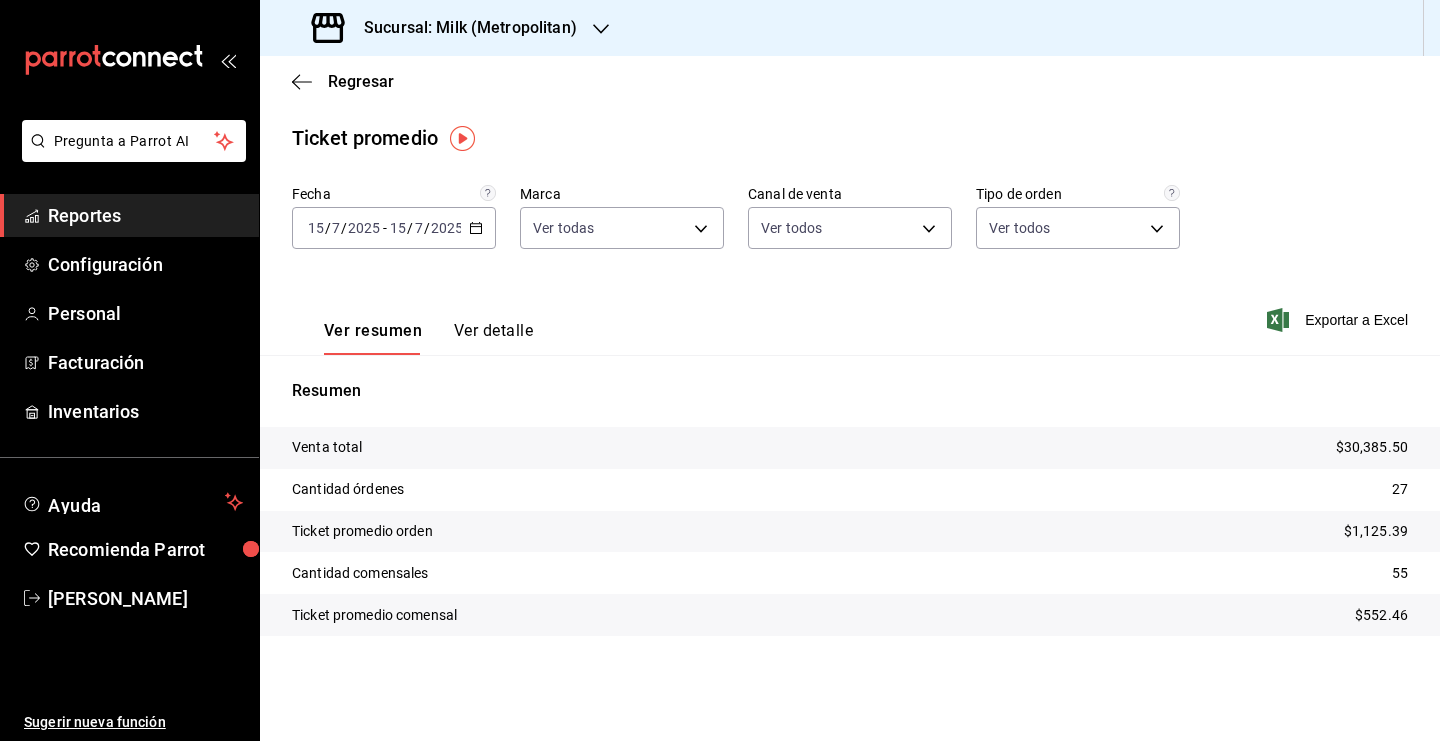 click 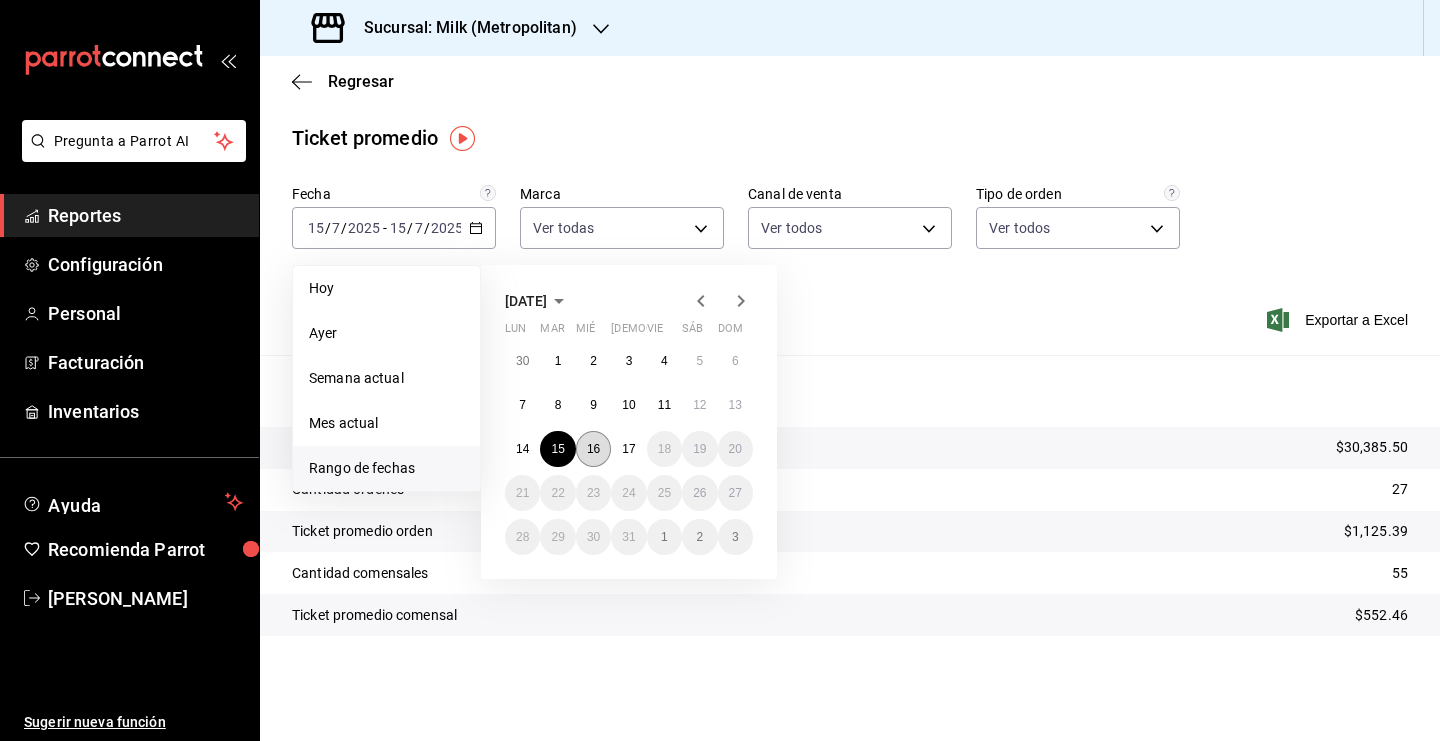 click on "16" at bounding box center [593, 449] 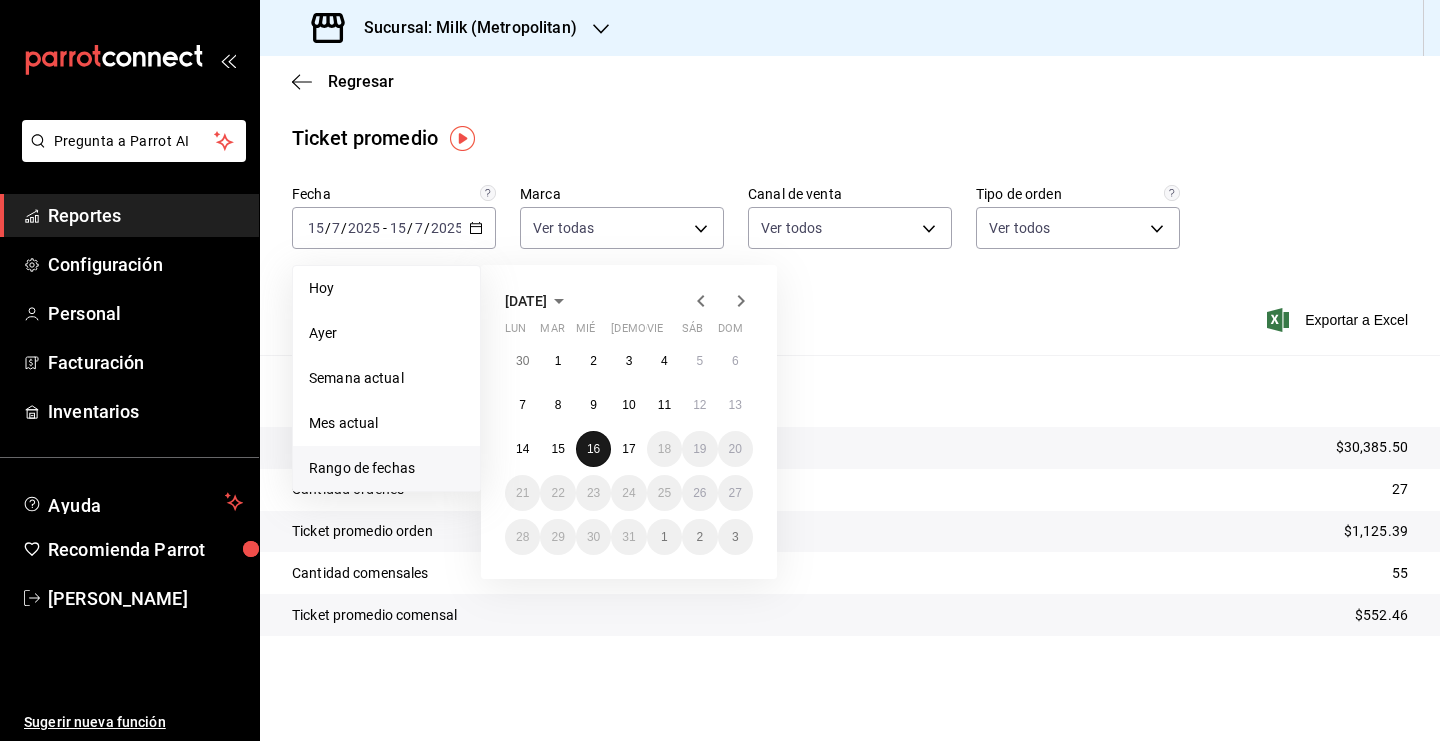 click on "16" at bounding box center (593, 449) 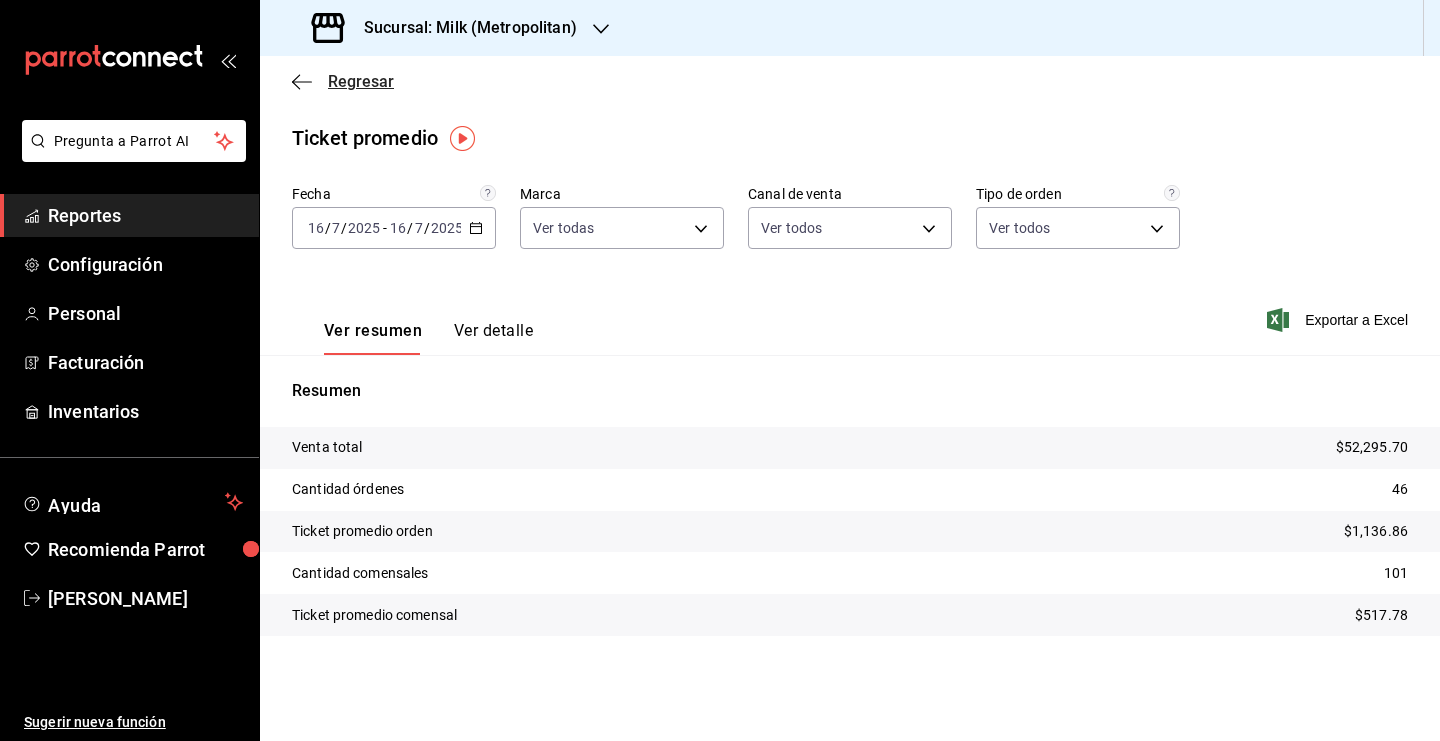 click on "Regresar" at bounding box center [361, 81] 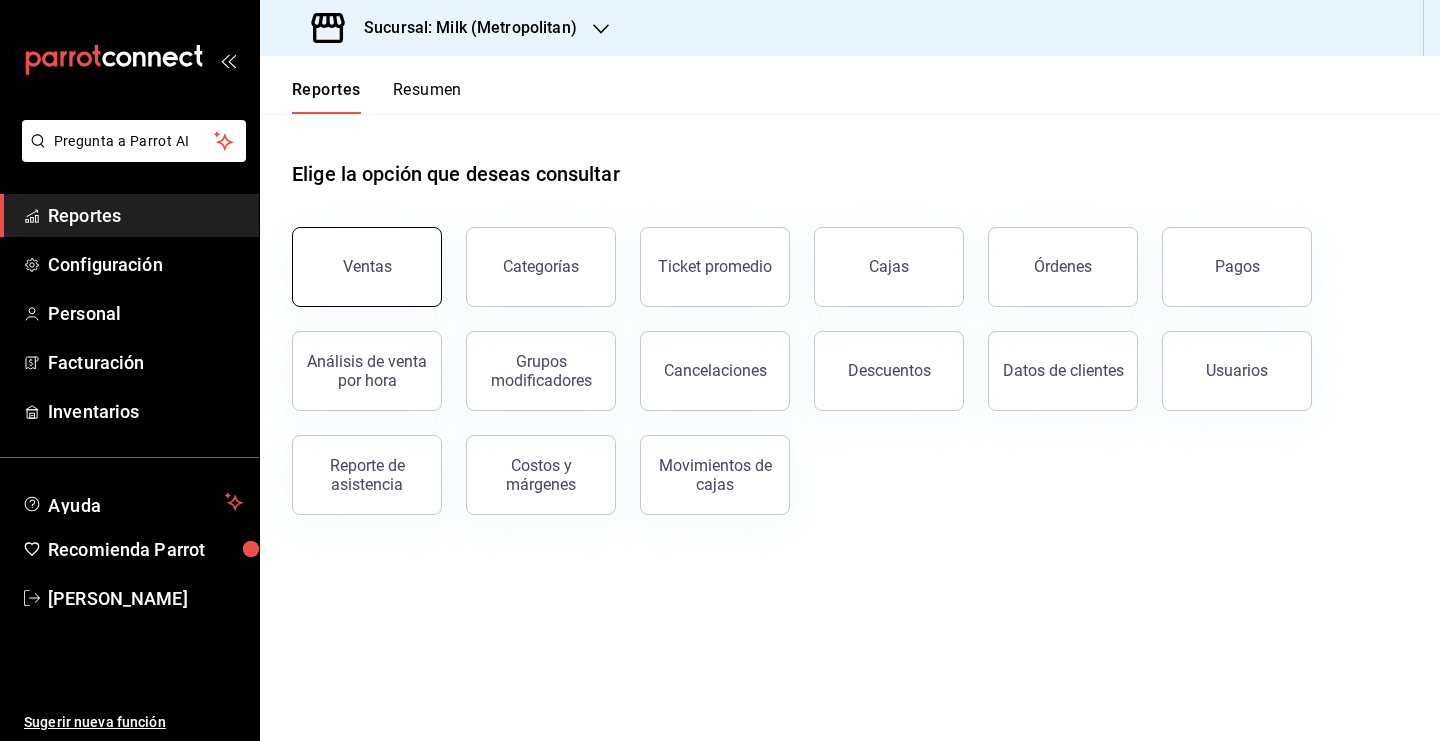 click on "Ventas" at bounding box center (367, 267) 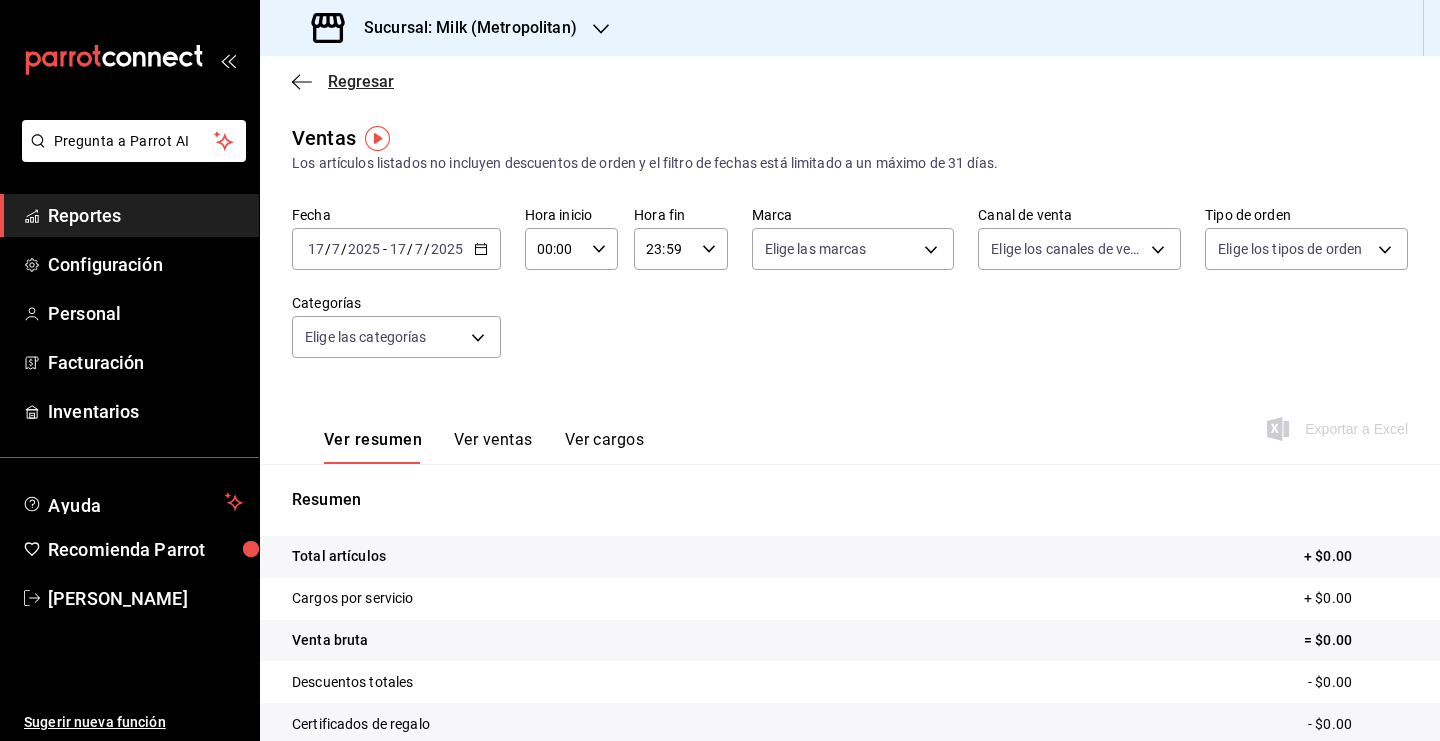 click on "Regresar" at bounding box center (361, 81) 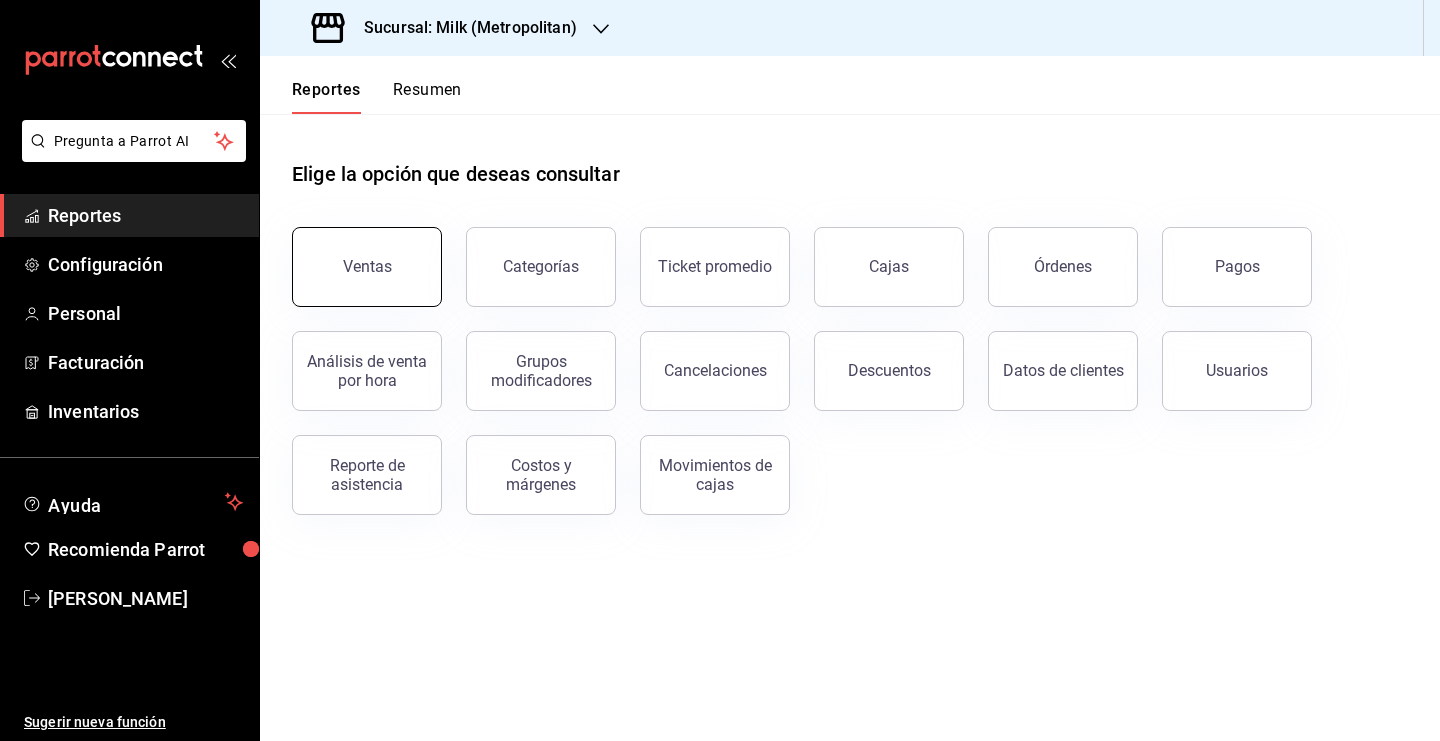 click on "Ventas" at bounding box center [367, 267] 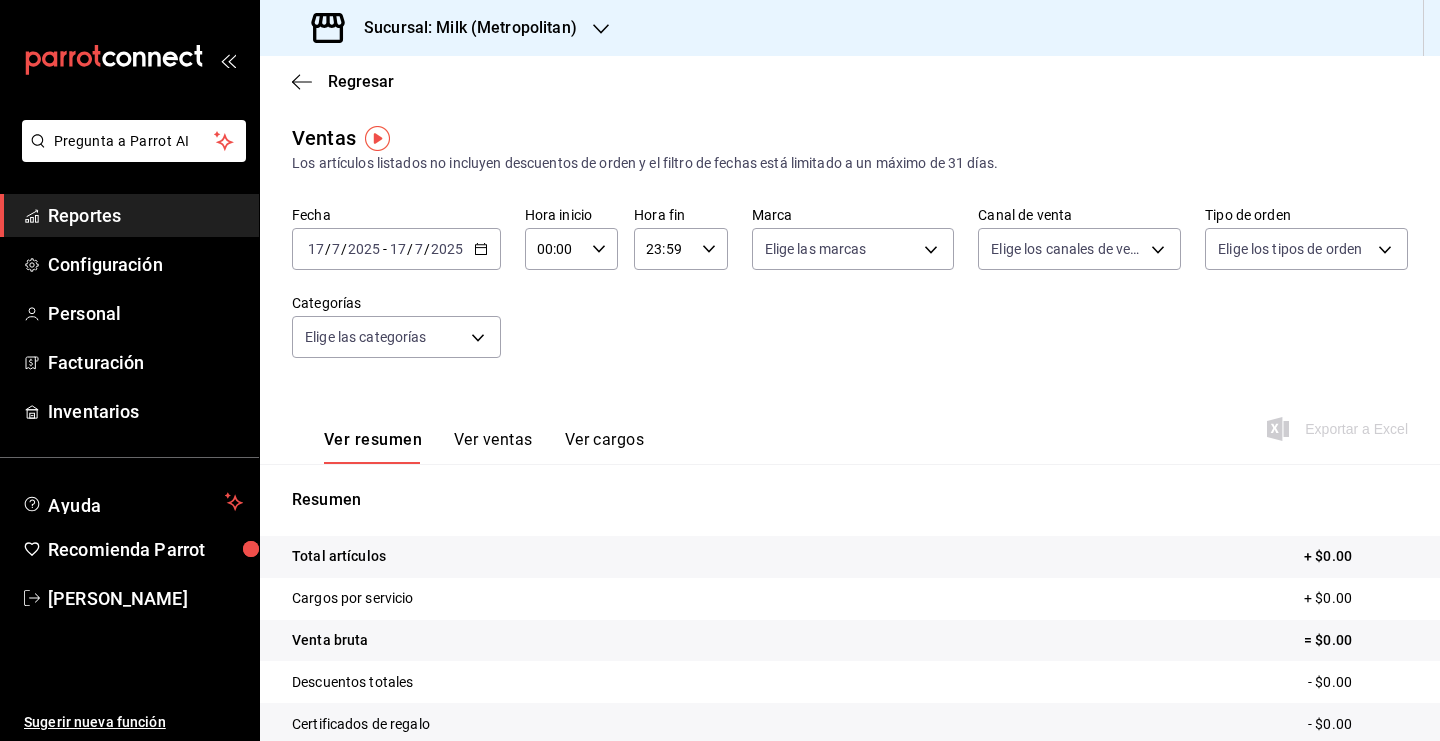 click on "[DATE] [DATE] - [DATE] [DATE]" at bounding box center (396, 249) 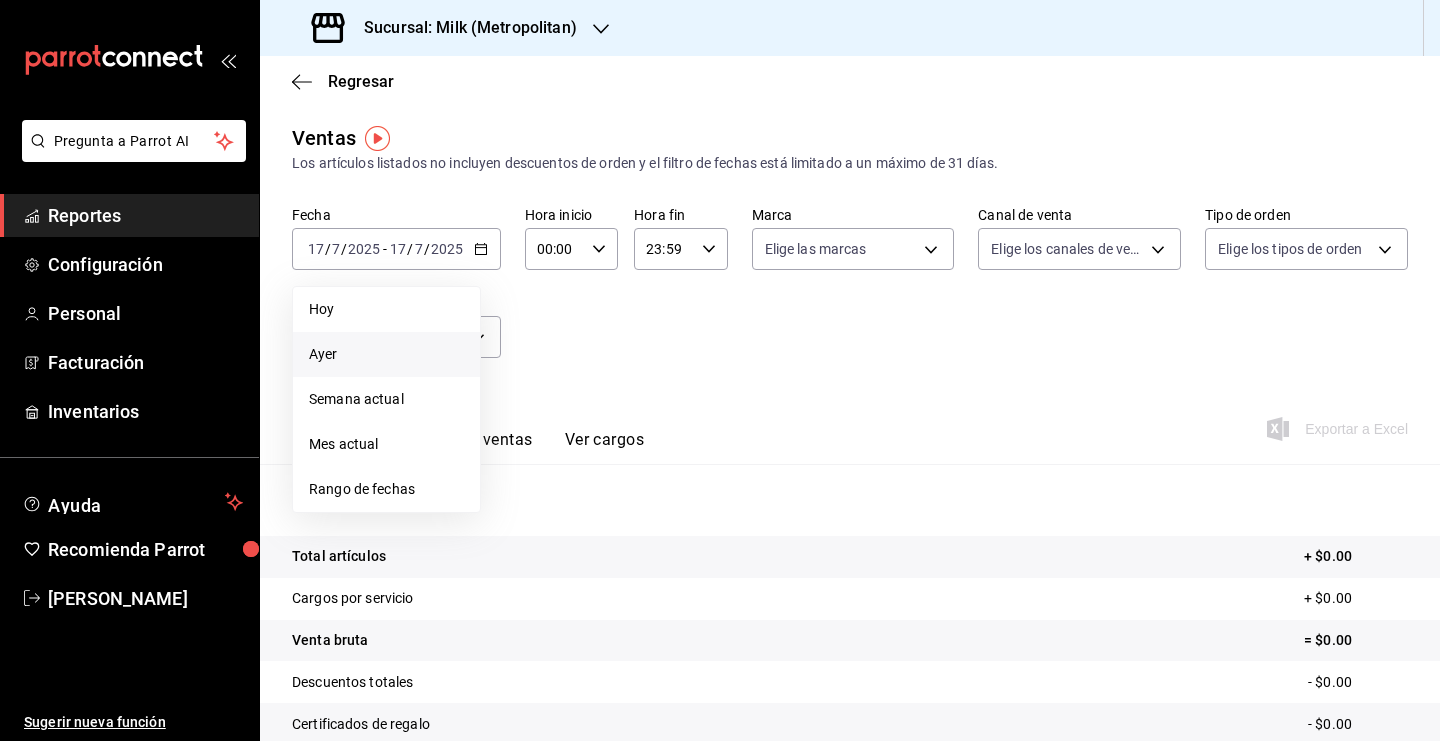 click on "Ayer" at bounding box center [386, 354] 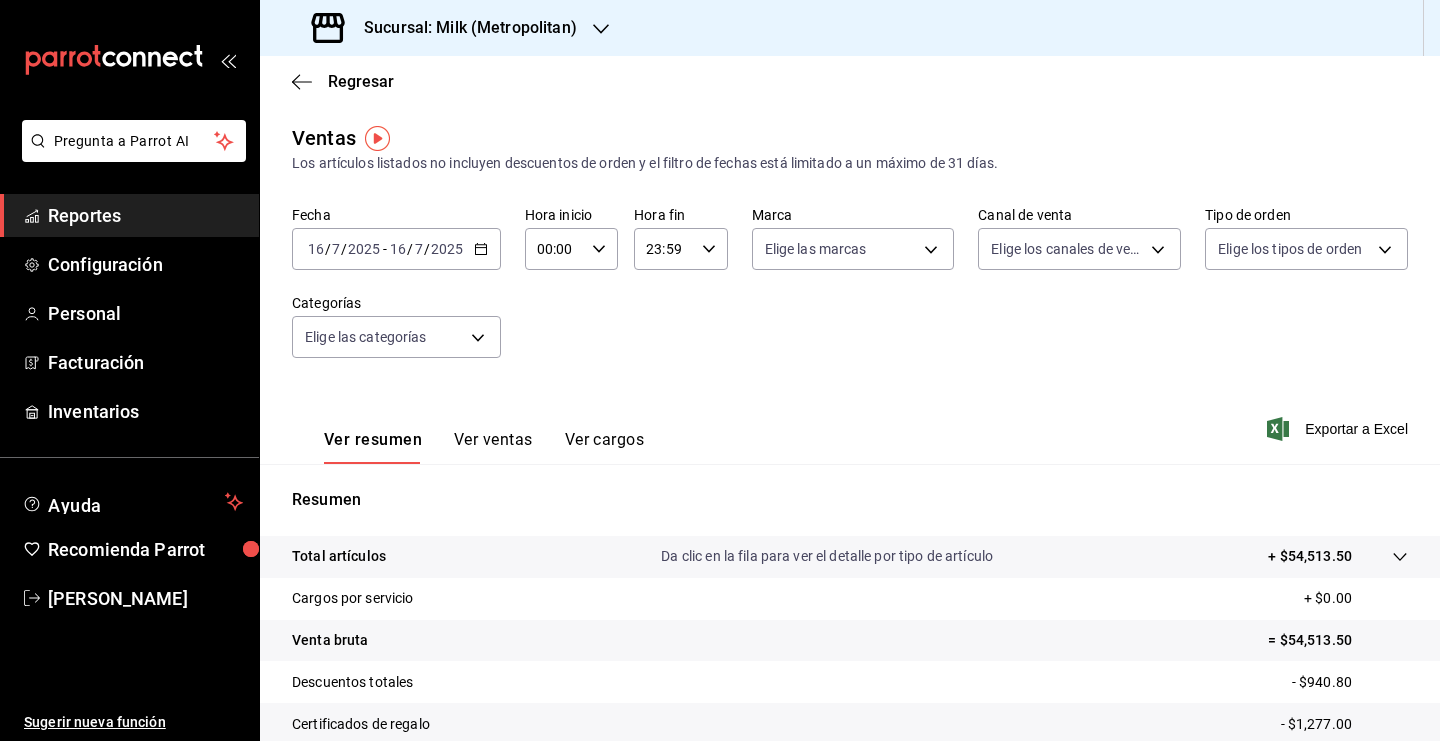 click 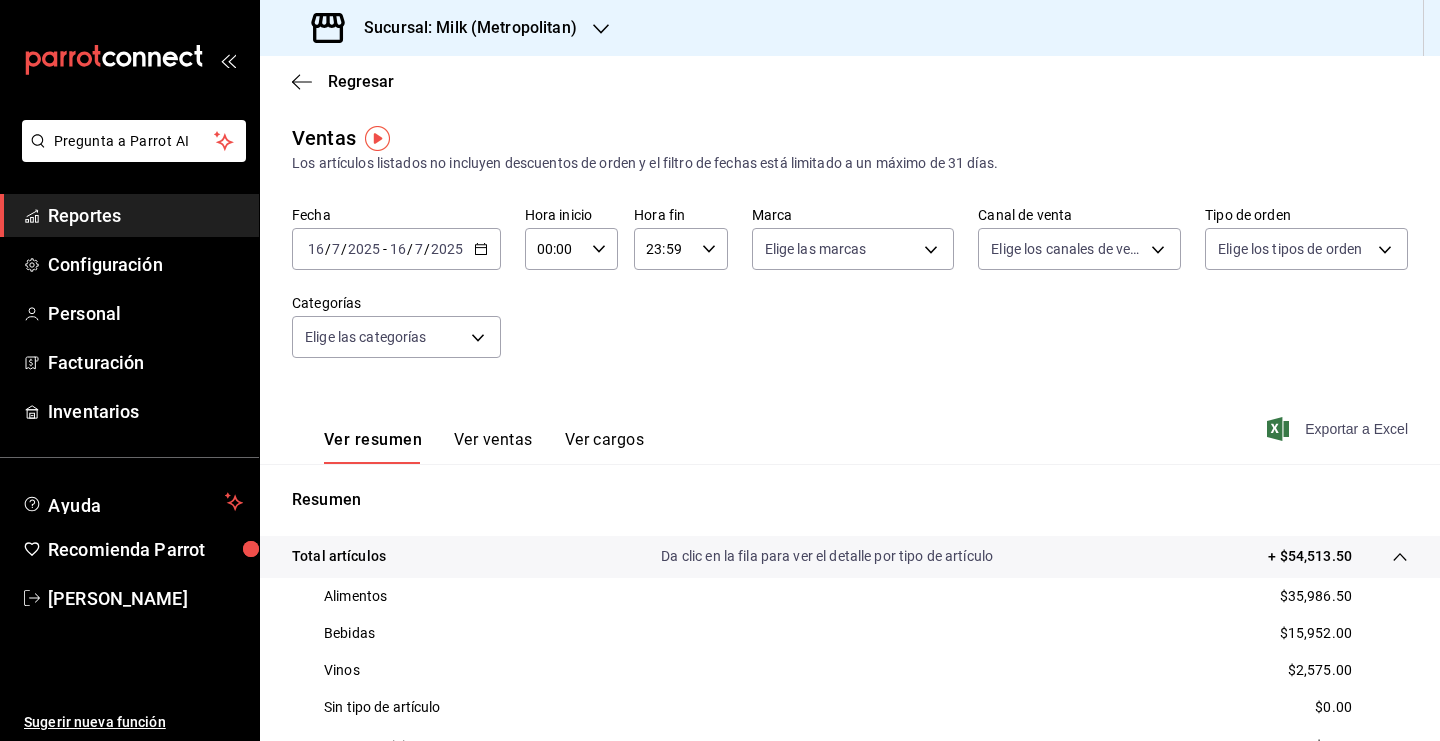 click on "Exportar a Excel" at bounding box center (1339, 429) 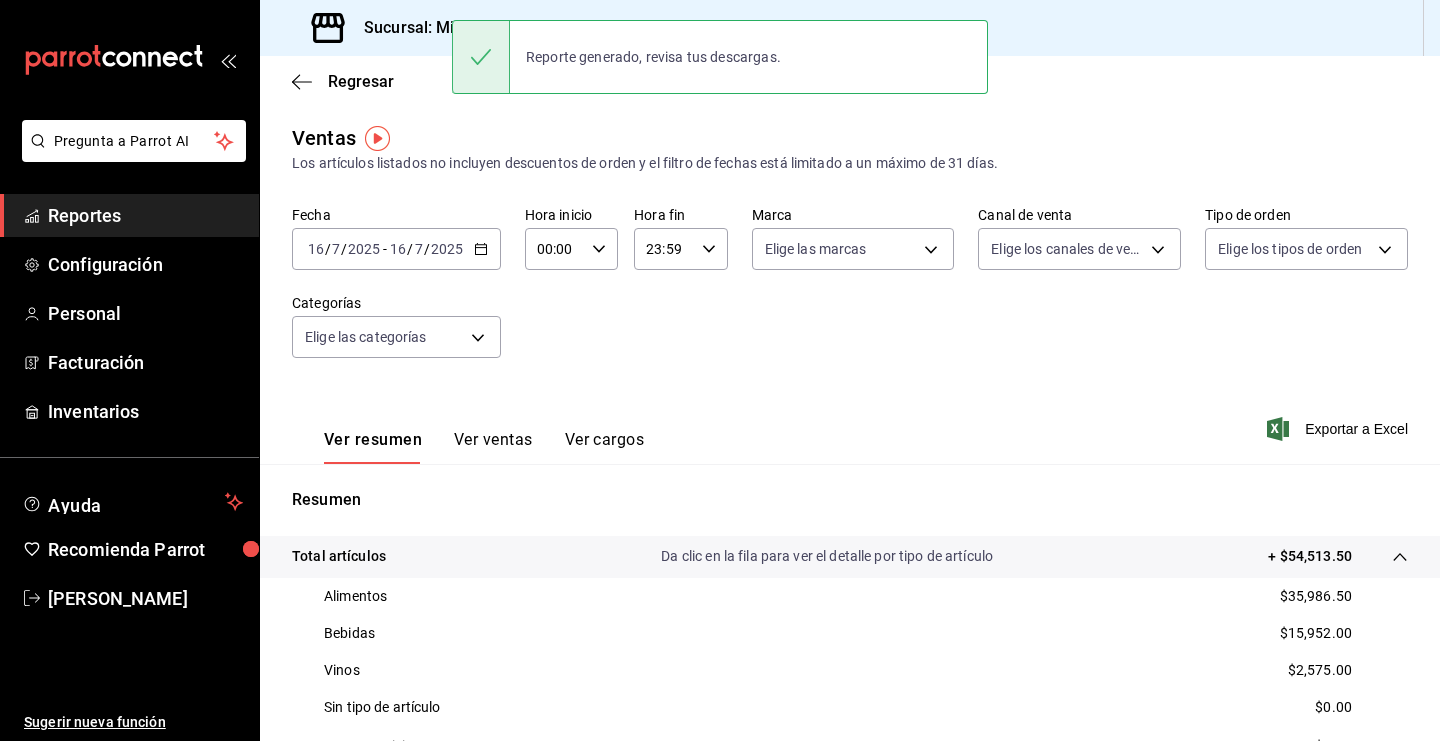 click on "Regresar" at bounding box center (850, 81) 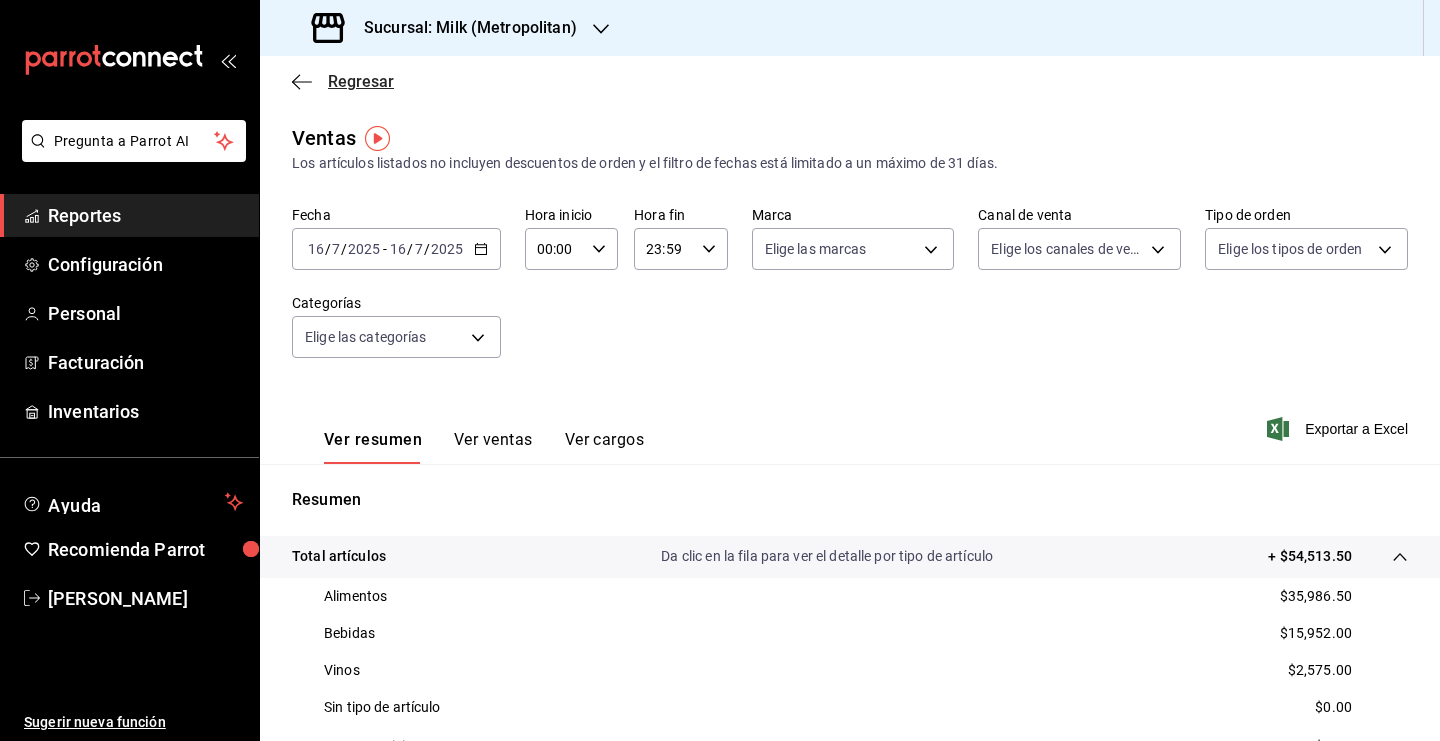 click on "Regresar" at bounding box center [361, 81] 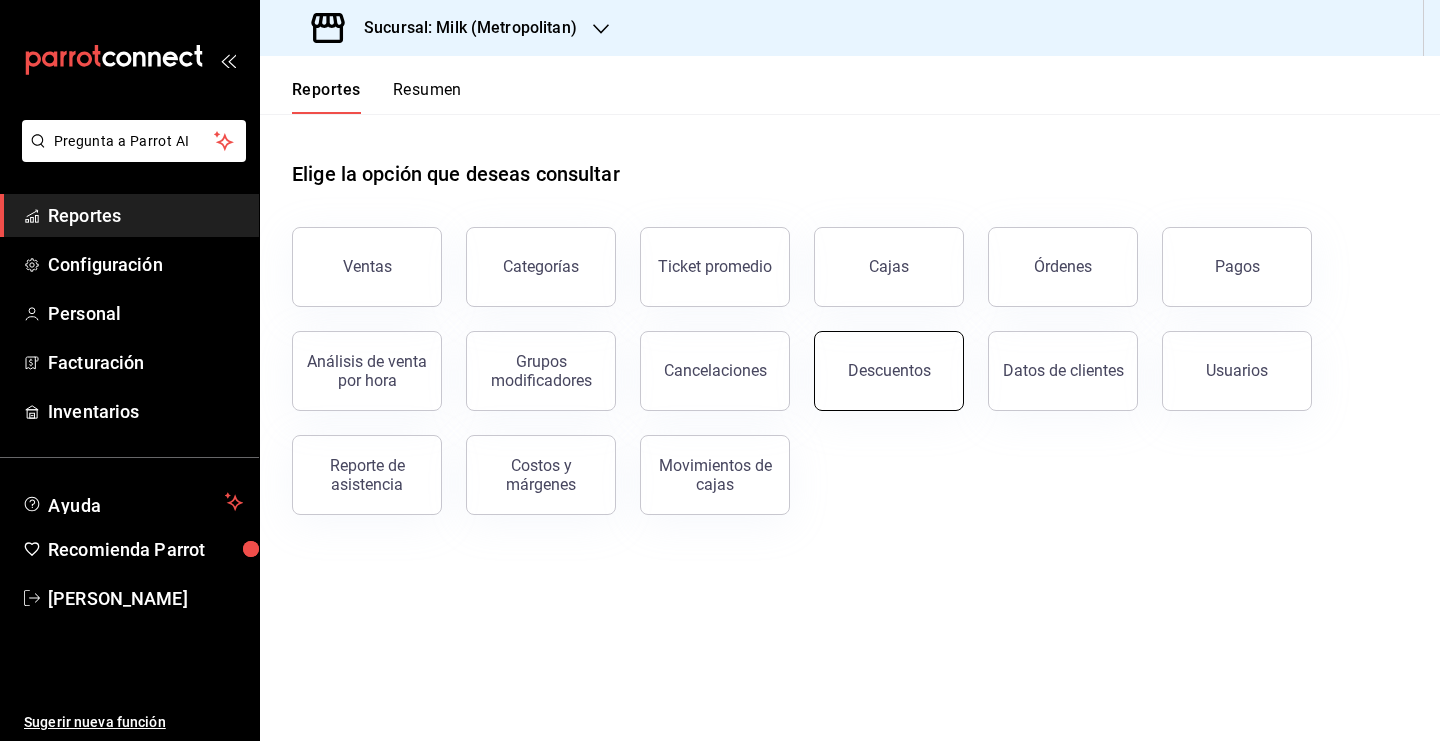 click on "Descuentos" at bounding box center (889, 371) 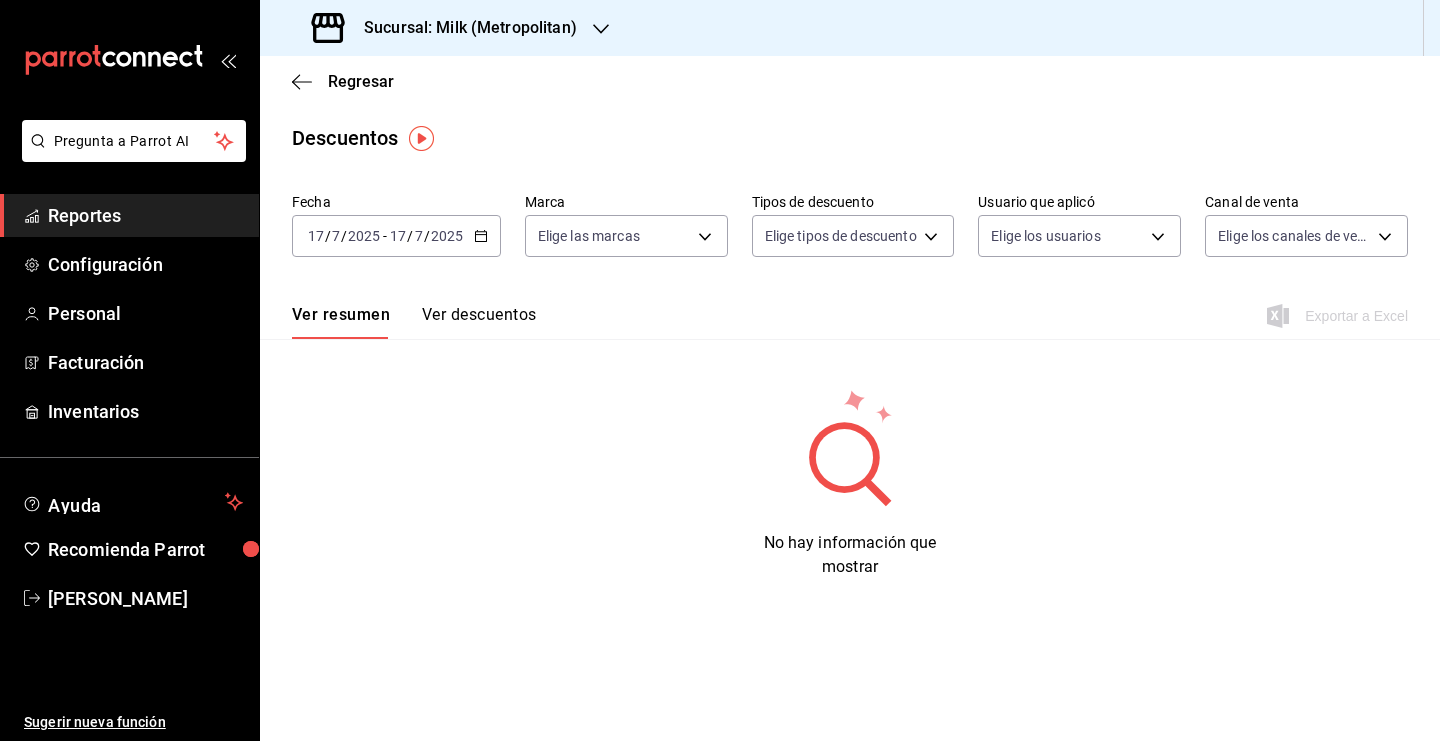 click on "[DATE] [DATE] - [DATE] [DATE]" at bounding box center (396, 236) 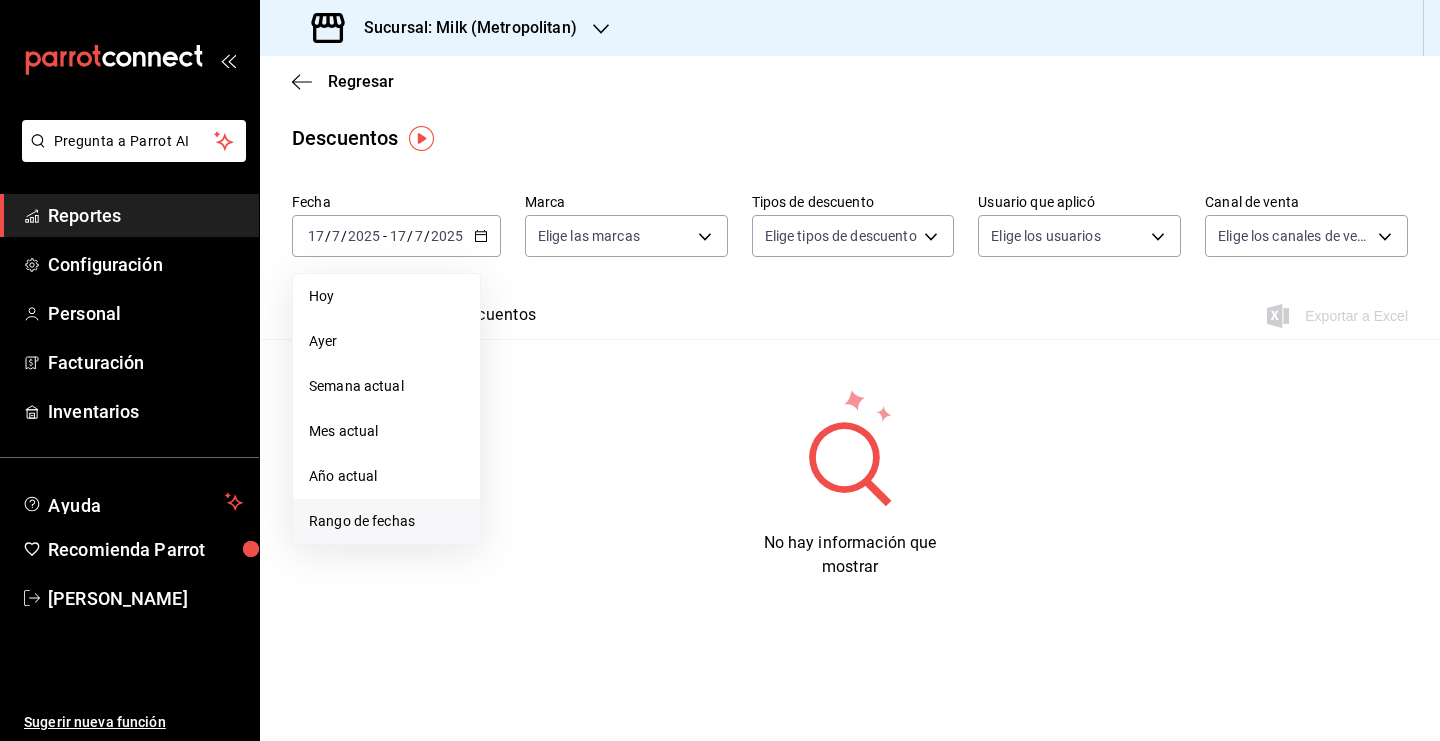 click on "Rango de fechas" at bounding box center (386, 521) 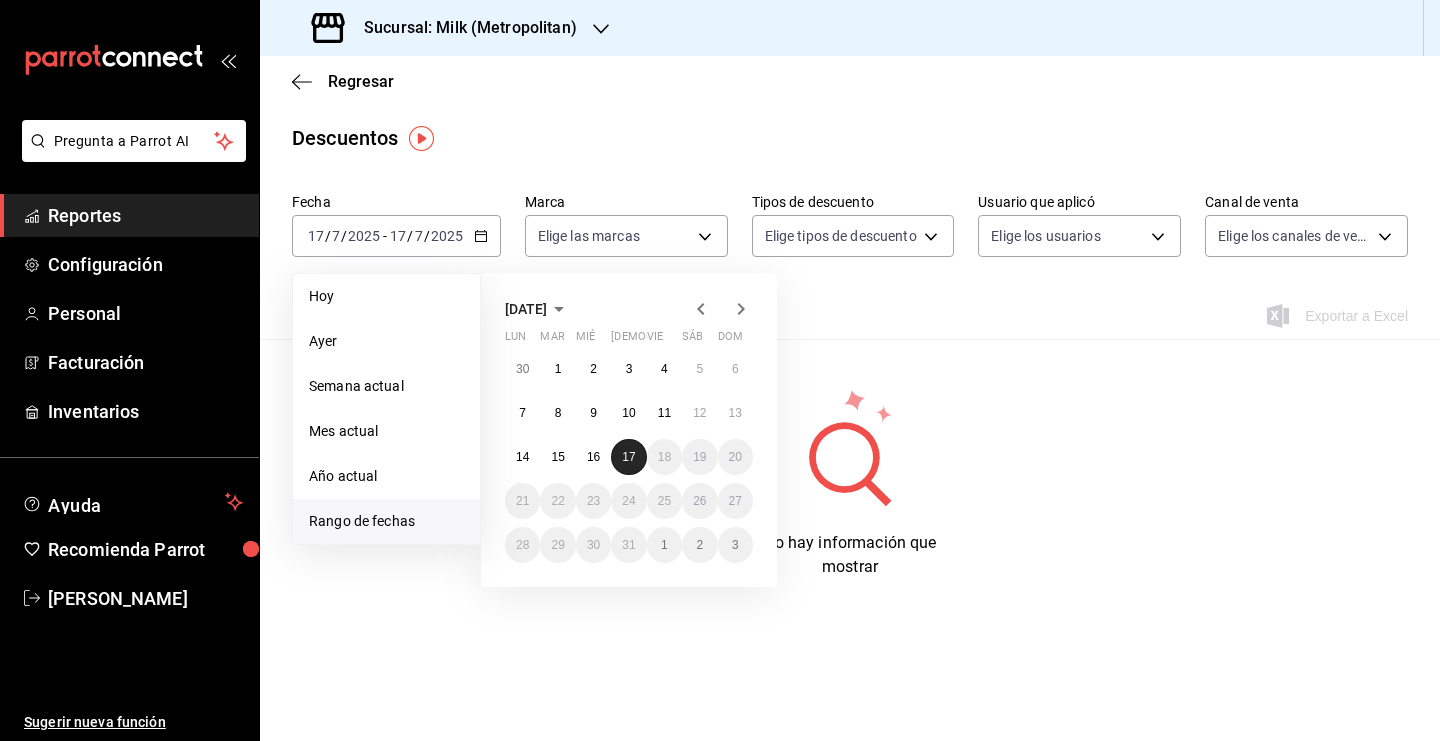 click on "17" at bounding box center (628, 457) 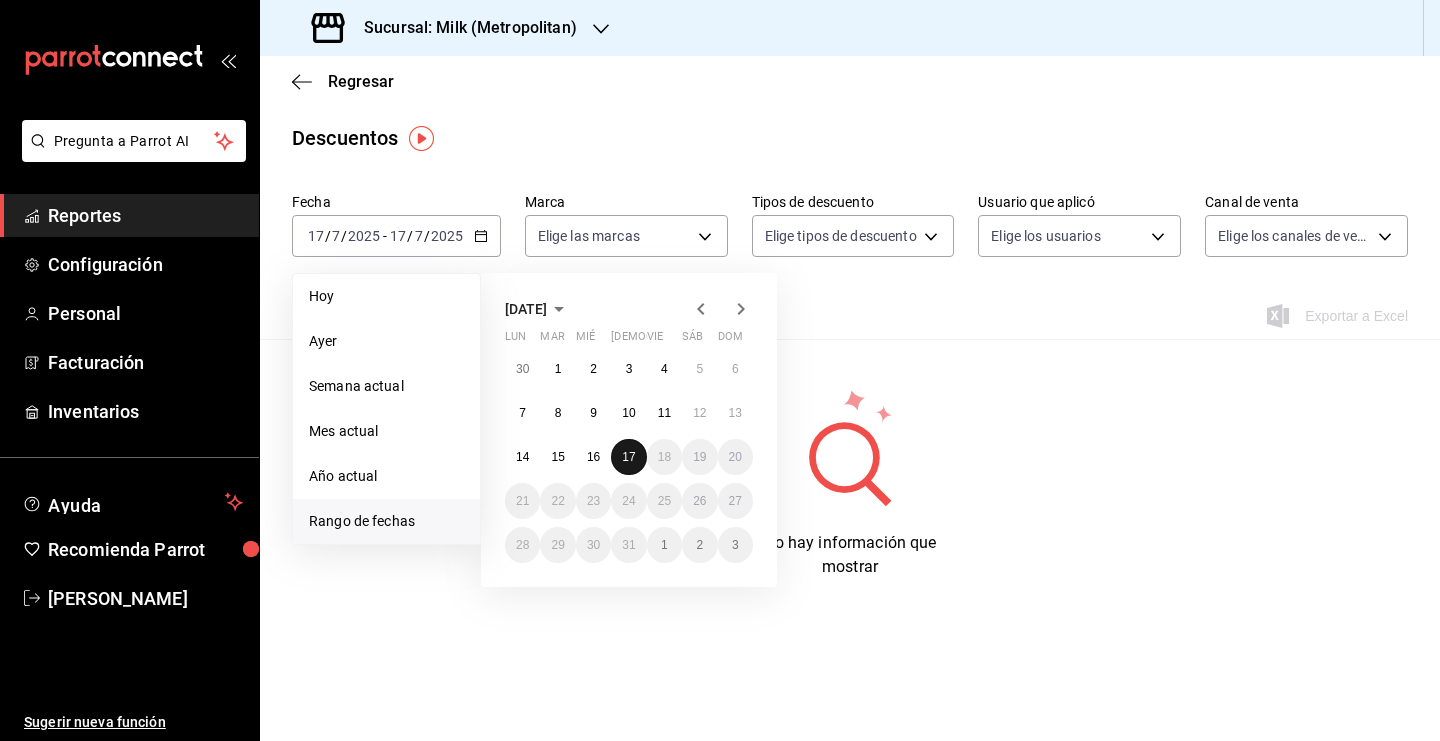 click on "17" at bounding box center [628, 457] 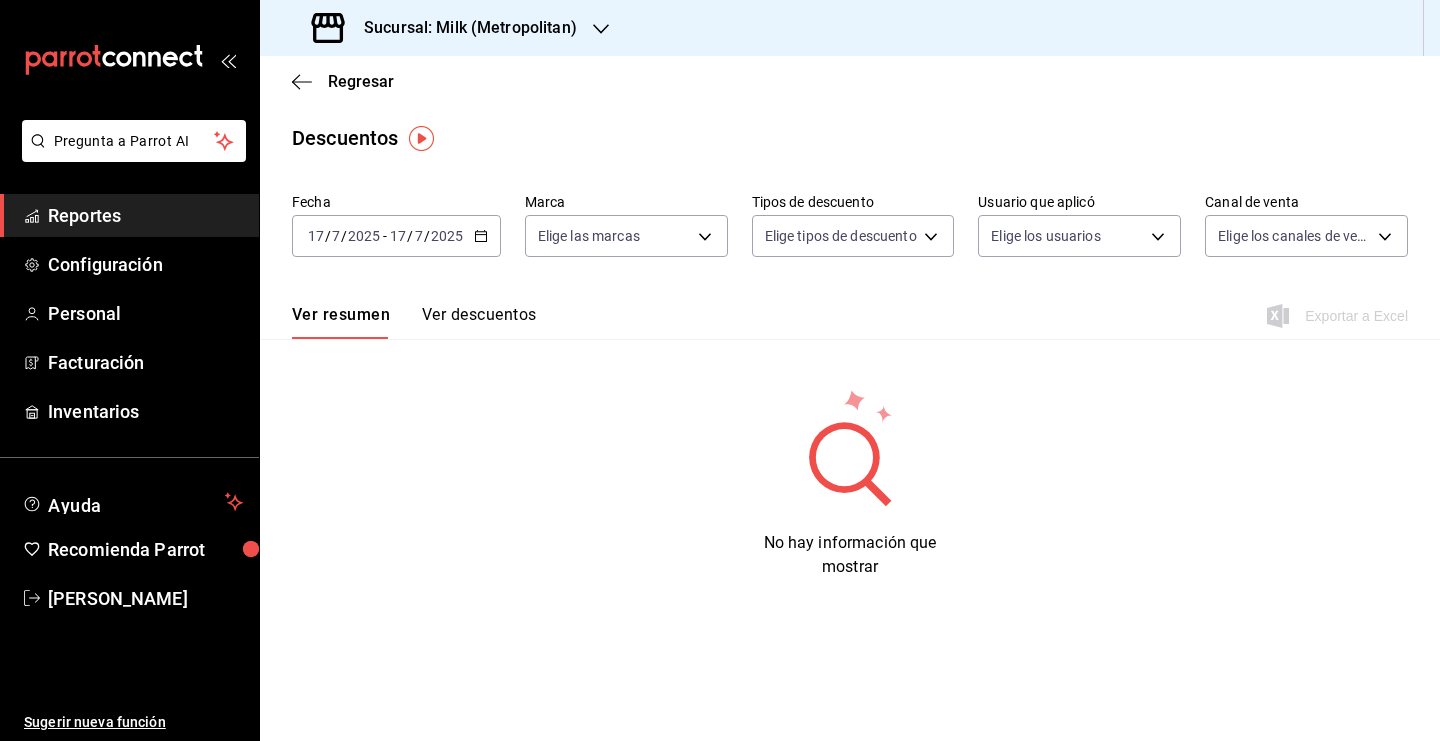 click 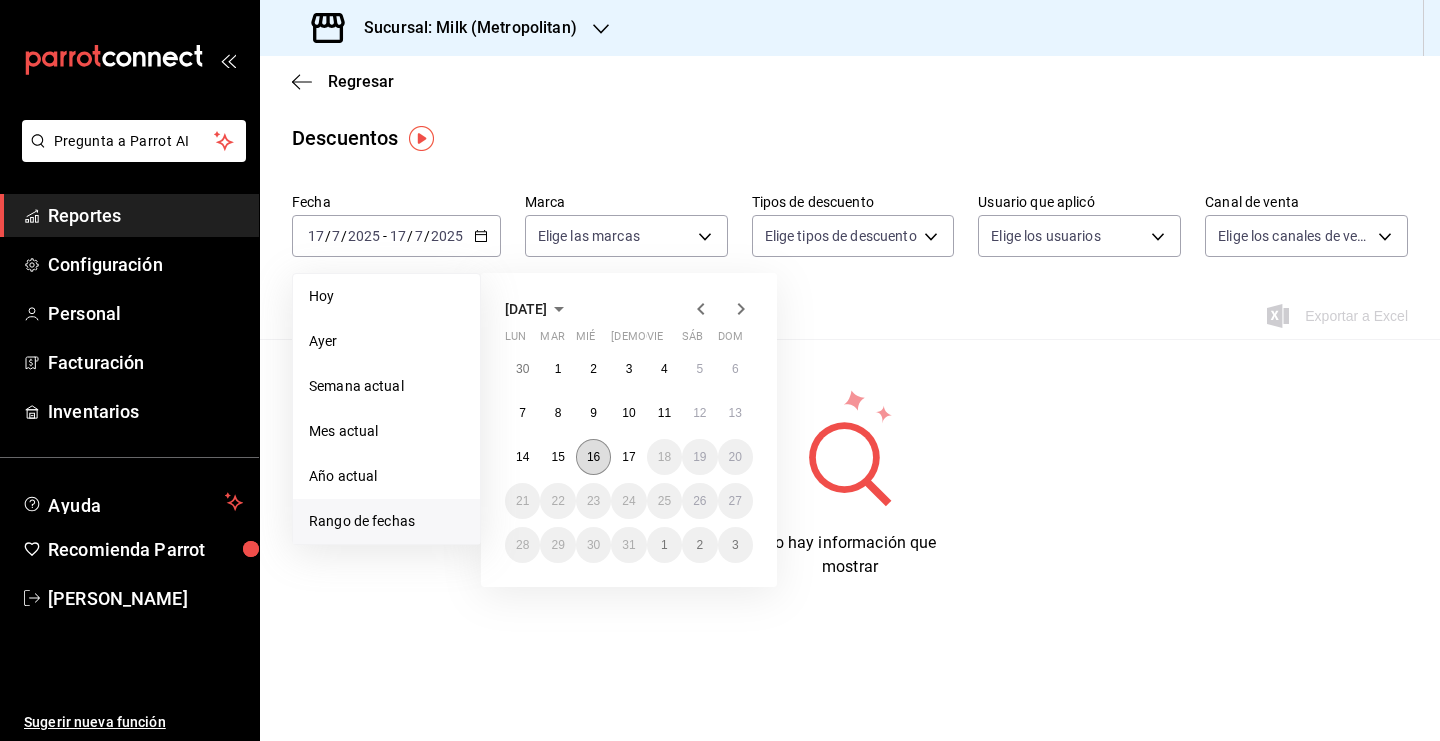 click on "16" at bounding box center [593, 457] 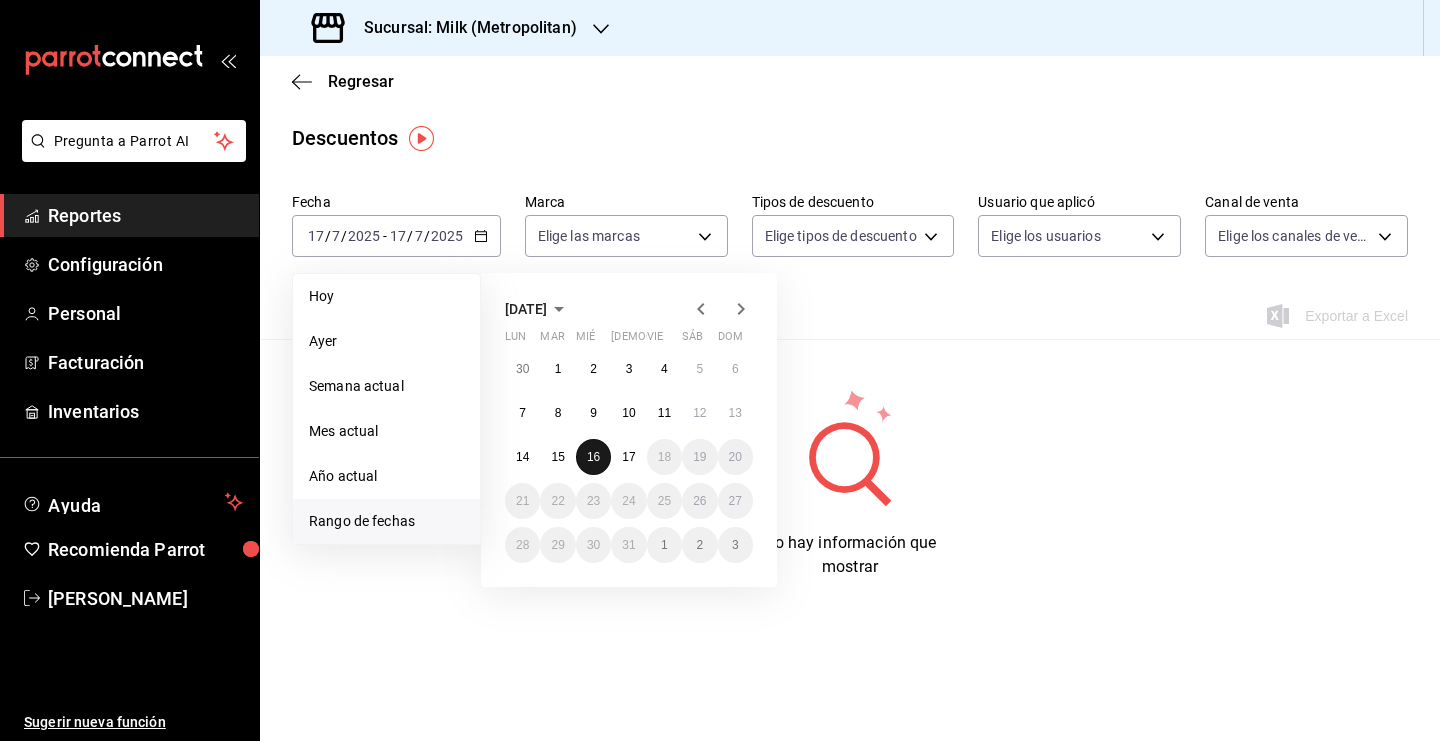 click on "16" at bounding box center [593, 457] 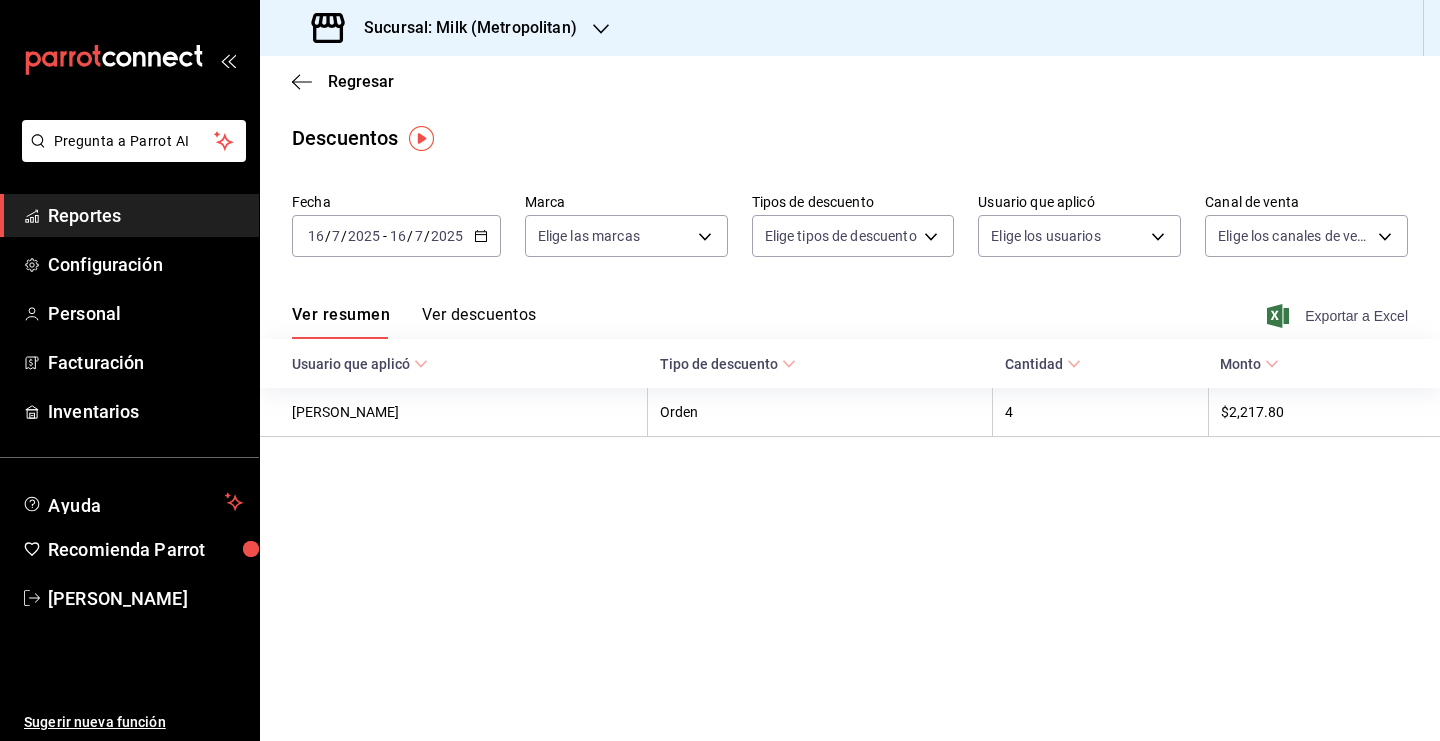 click on "Exportar a Excel" at bounding box center (1339, 316) 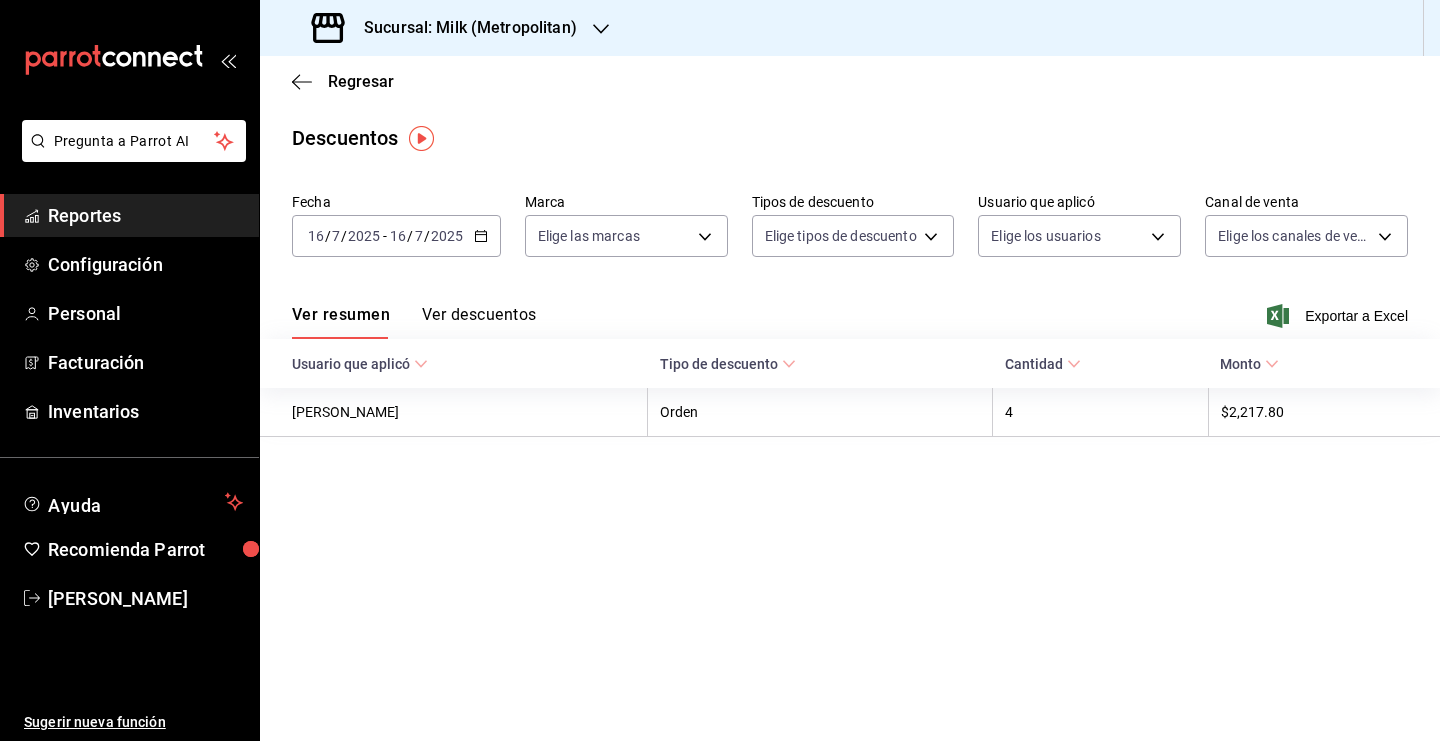 click on "Descuentos" at bounding box center [850, 138] 